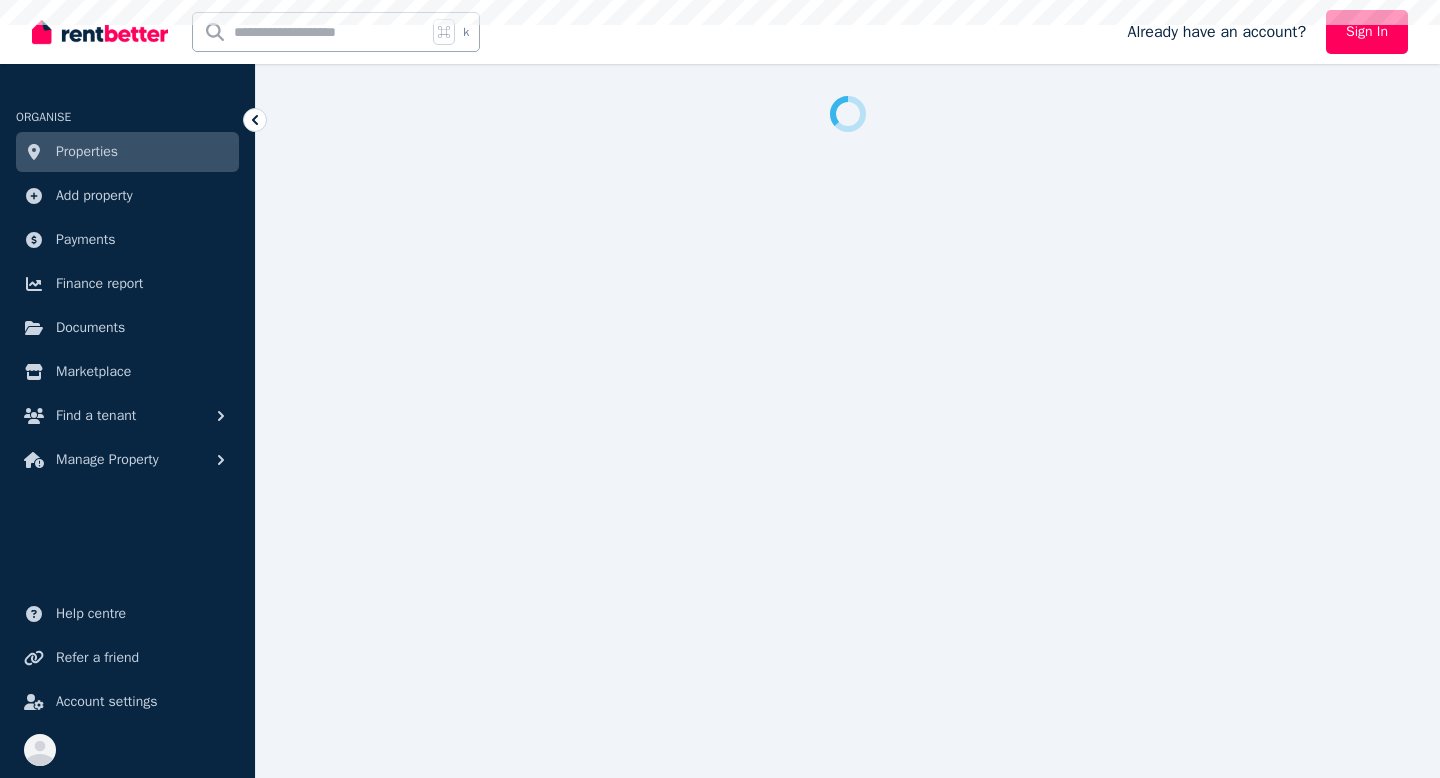 scroll, scrollTop: 0, scrollLeft: 0, axis: both 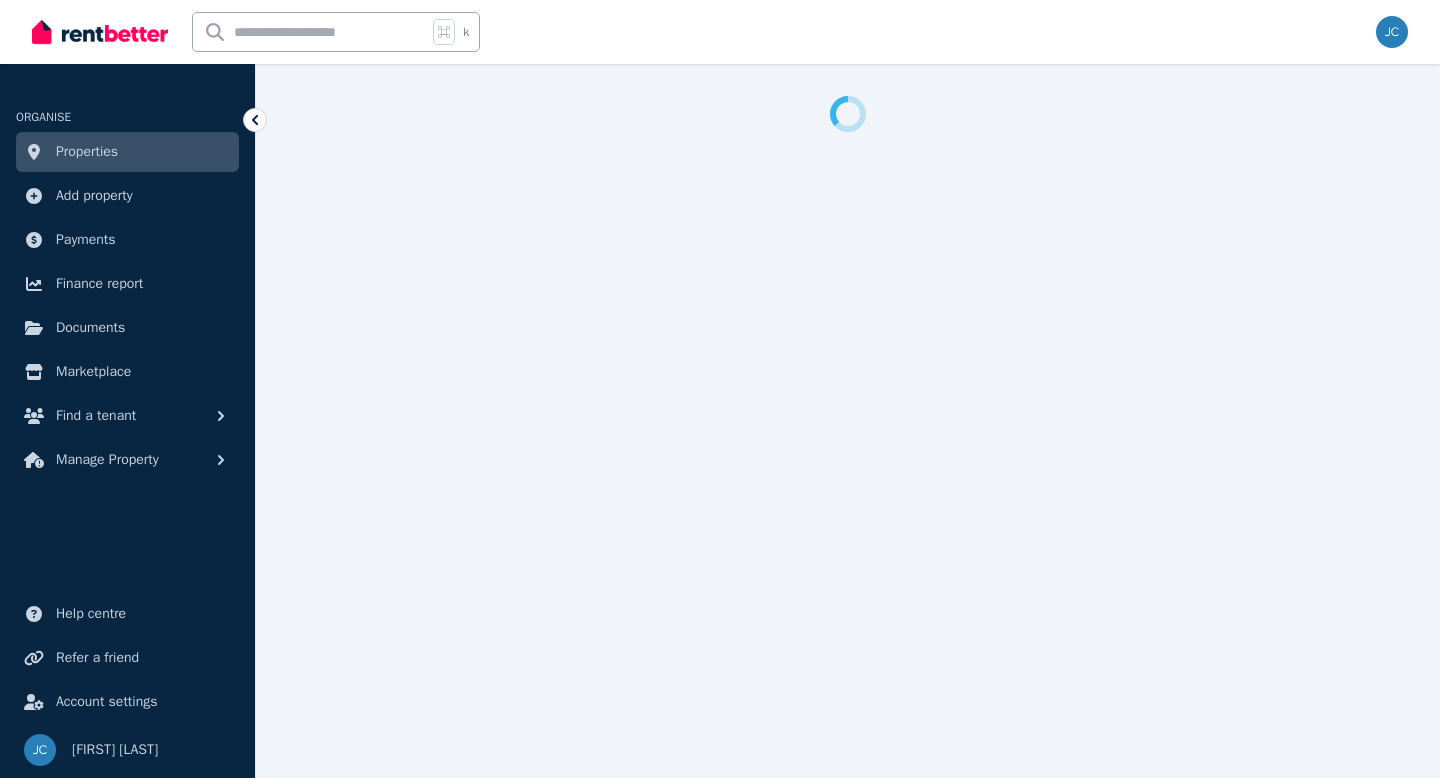 select on "***" 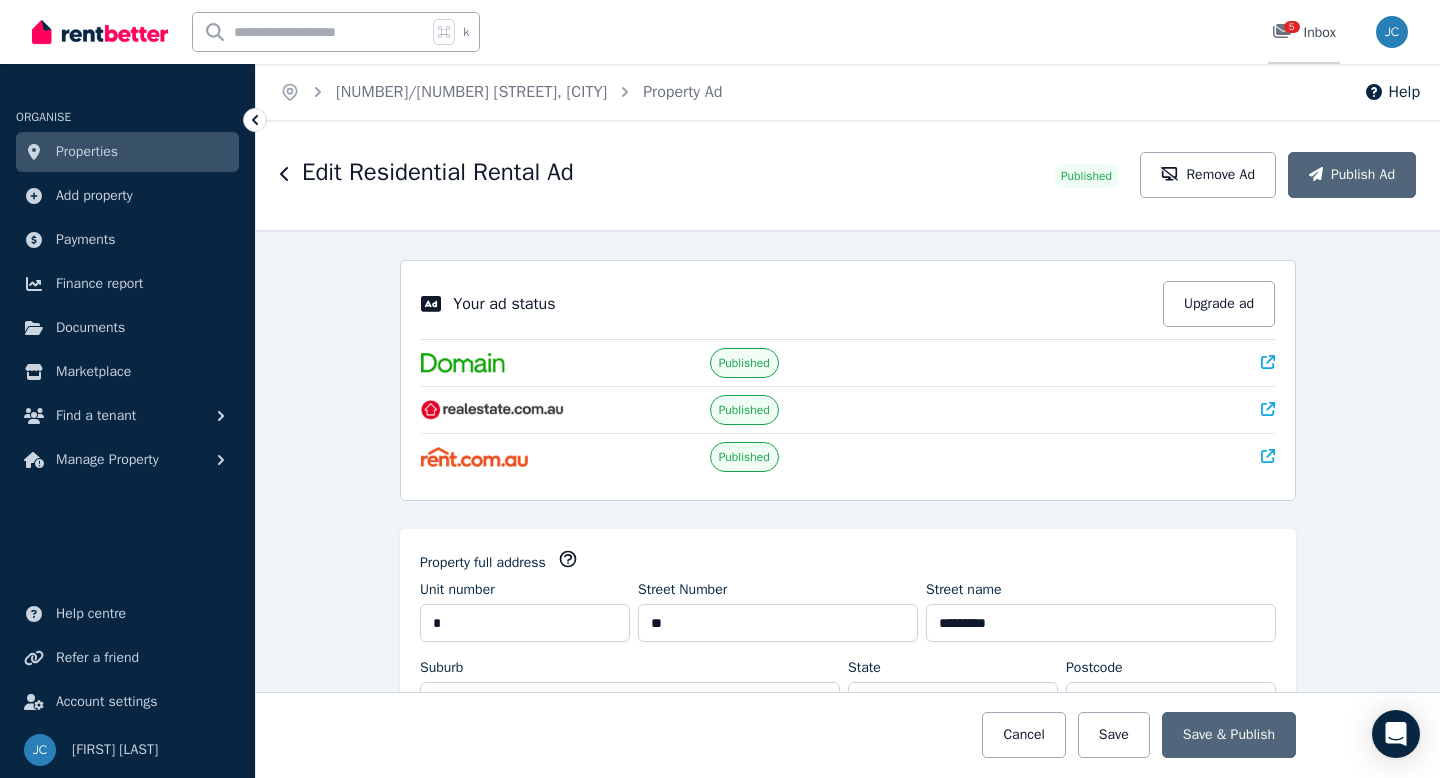 click on "5" at bounding box center [1292, 27] 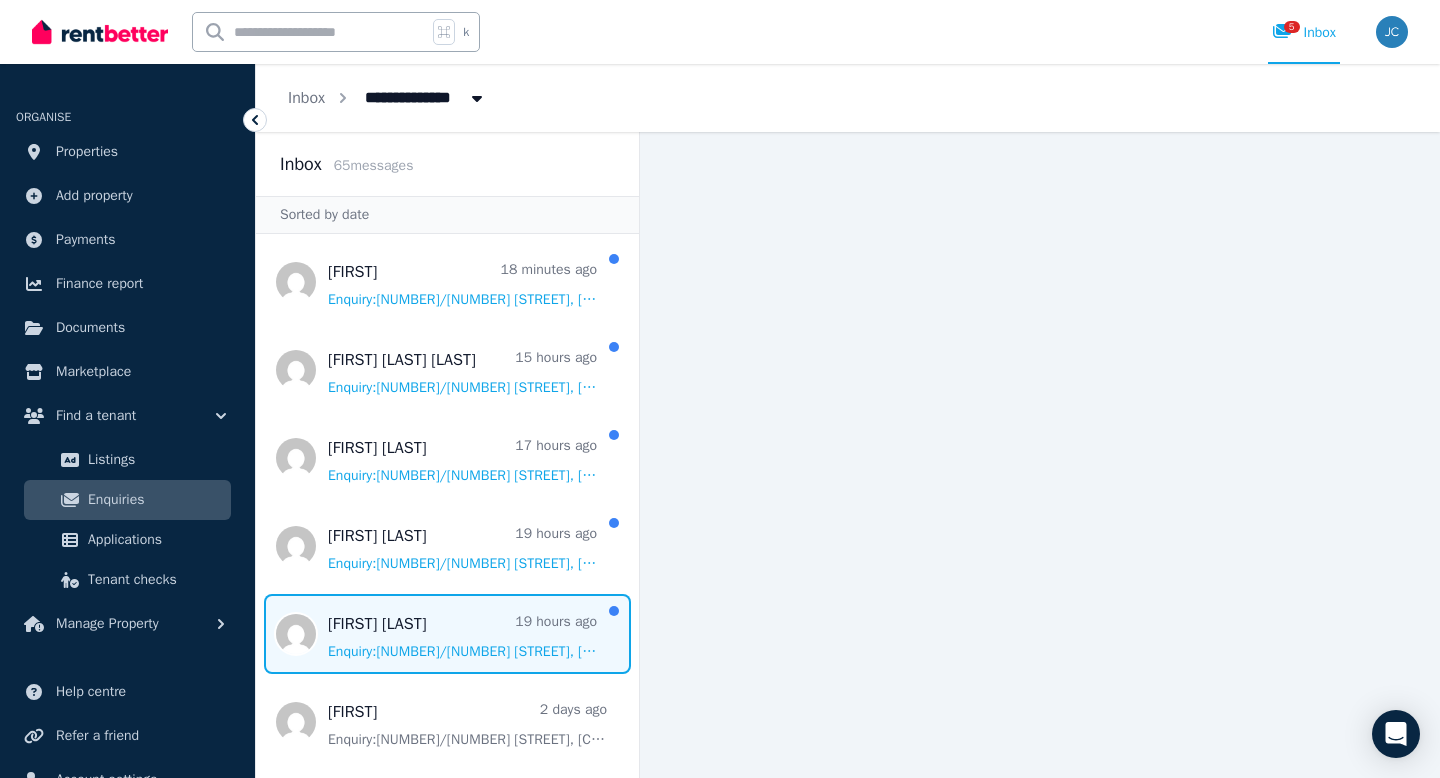 click at bounding box center [447, 634] 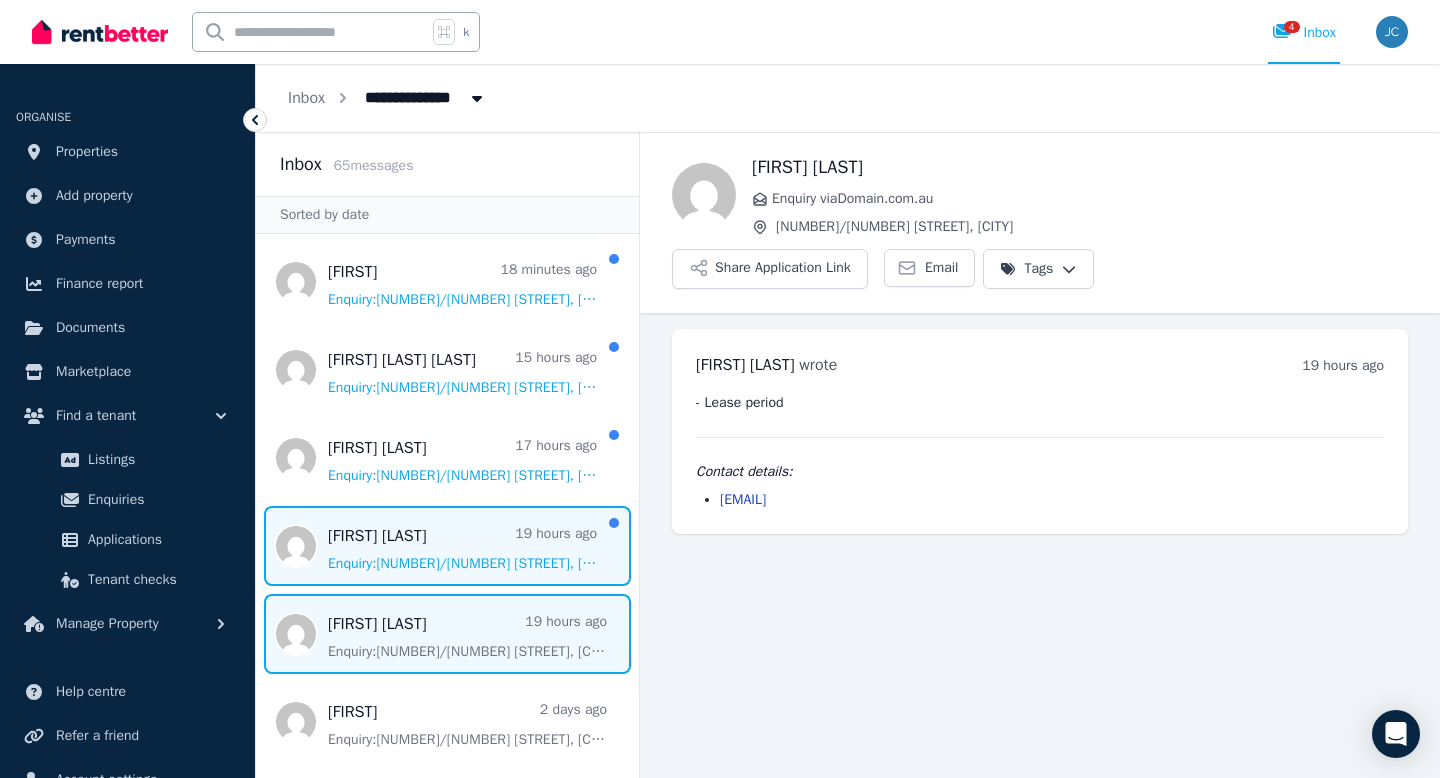 click at bounding box center [447, 546] 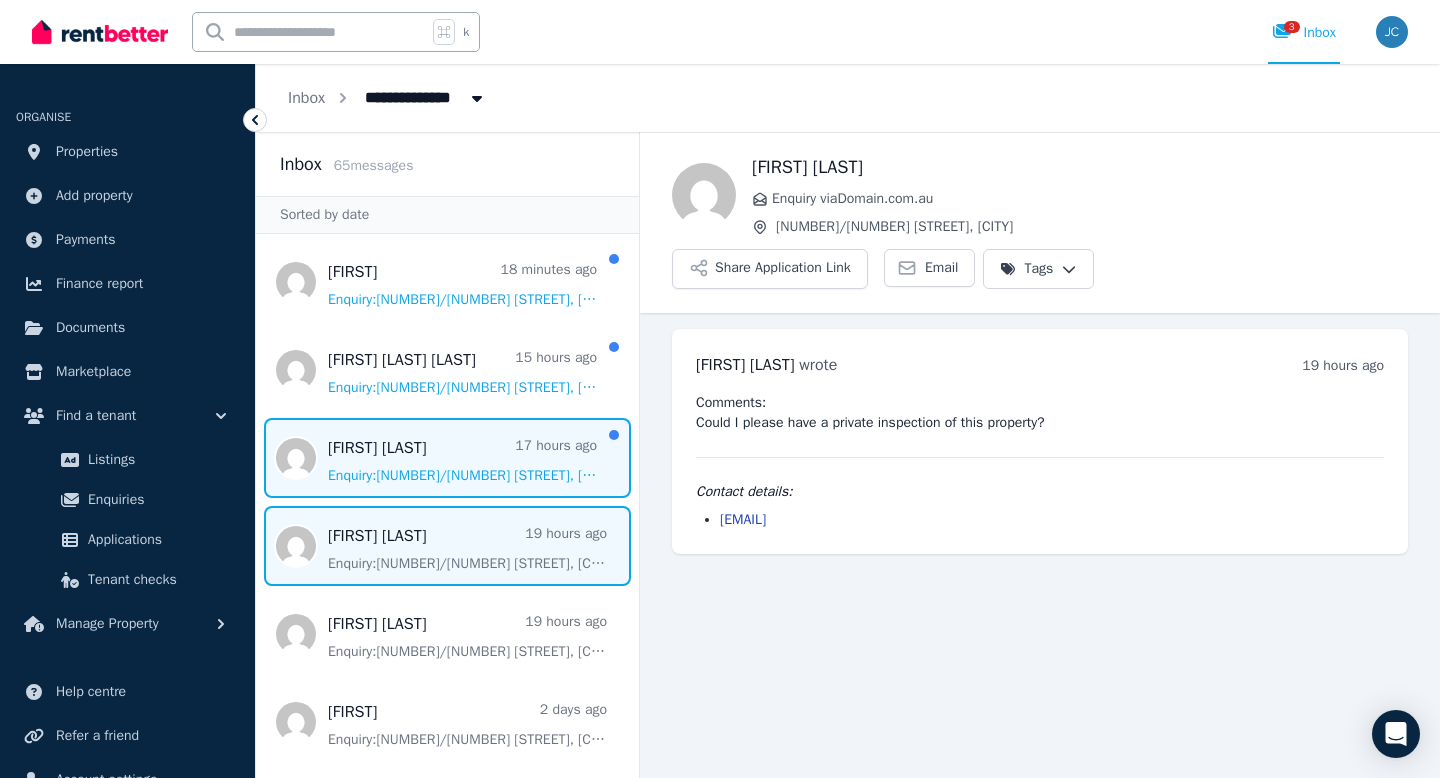 click at bounding box center (447, 458) 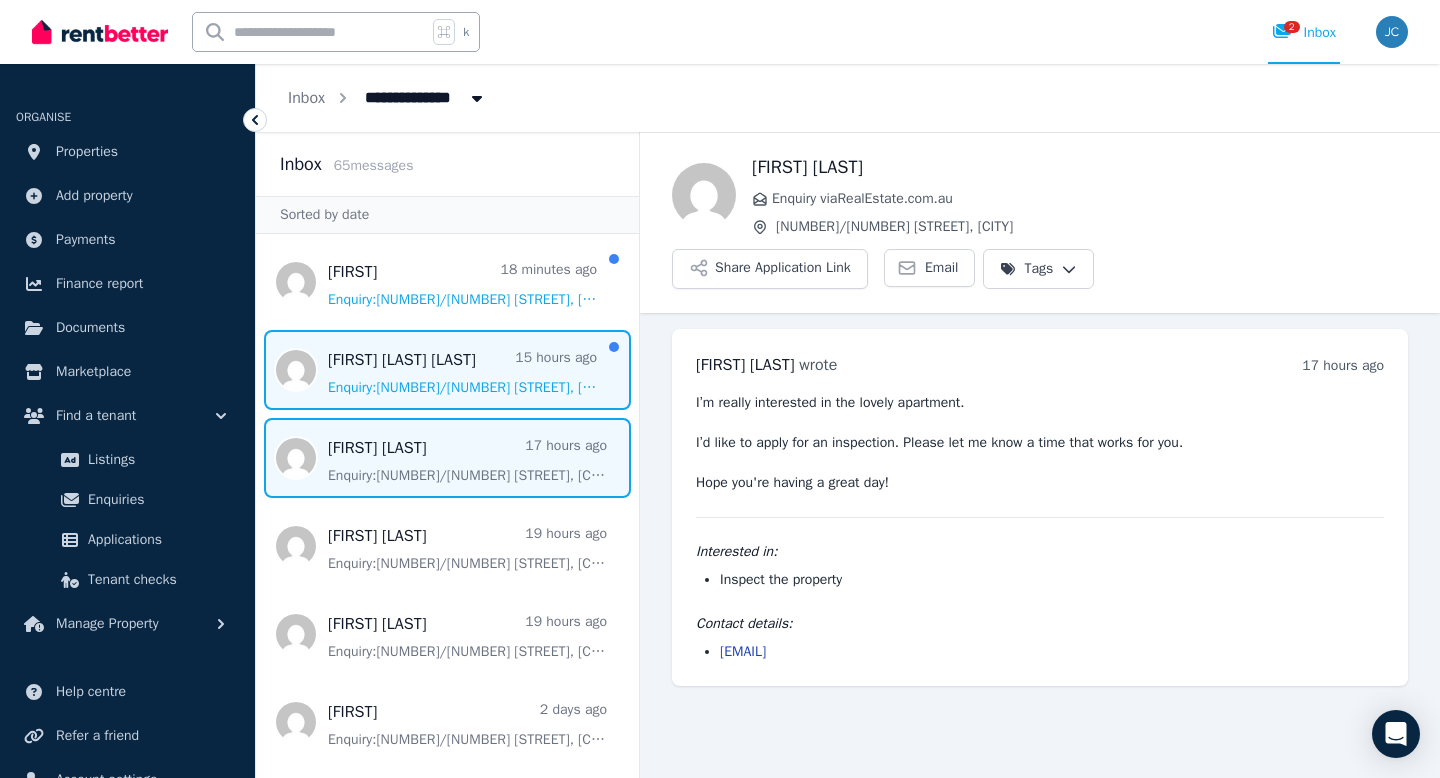 click at bounding box center (447, 370) 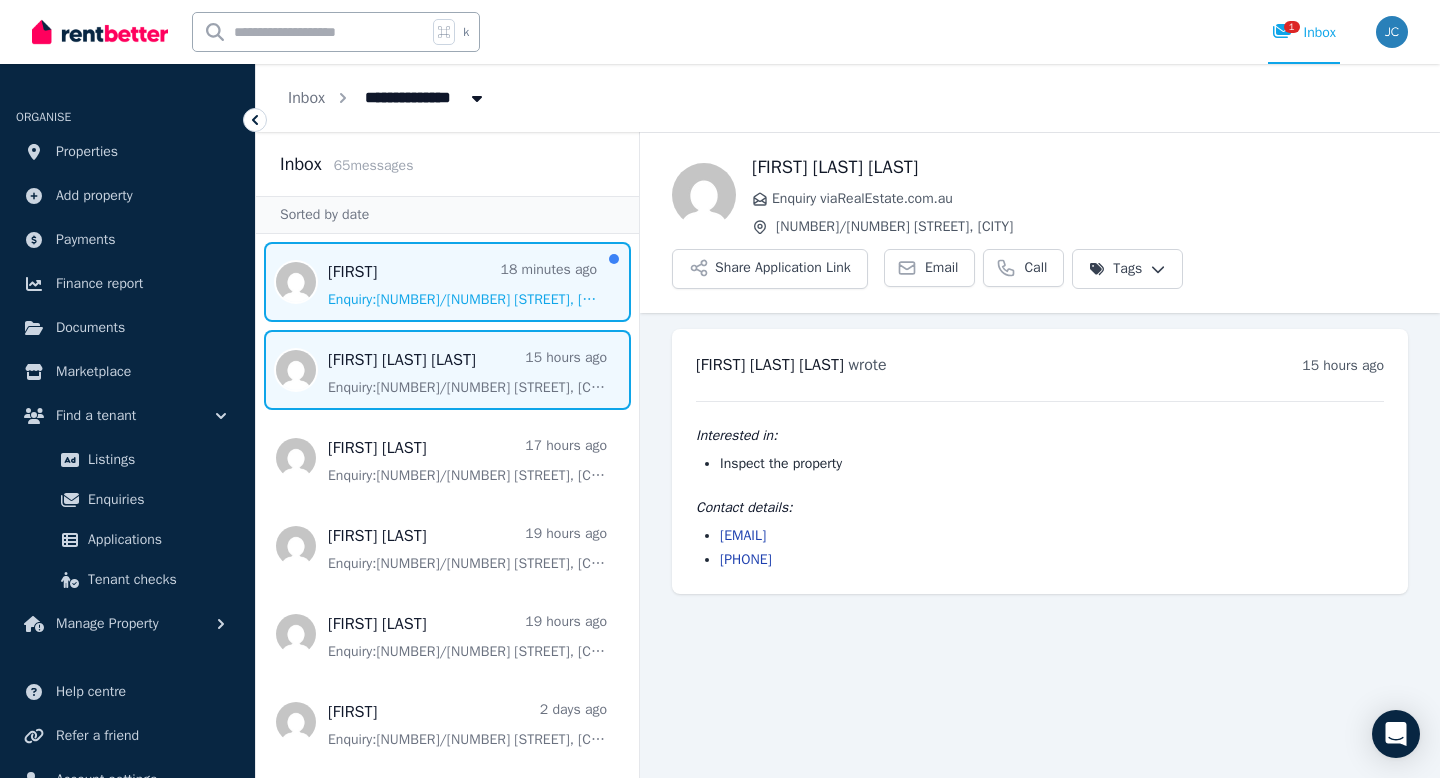 click at bounding box center (447, 282) 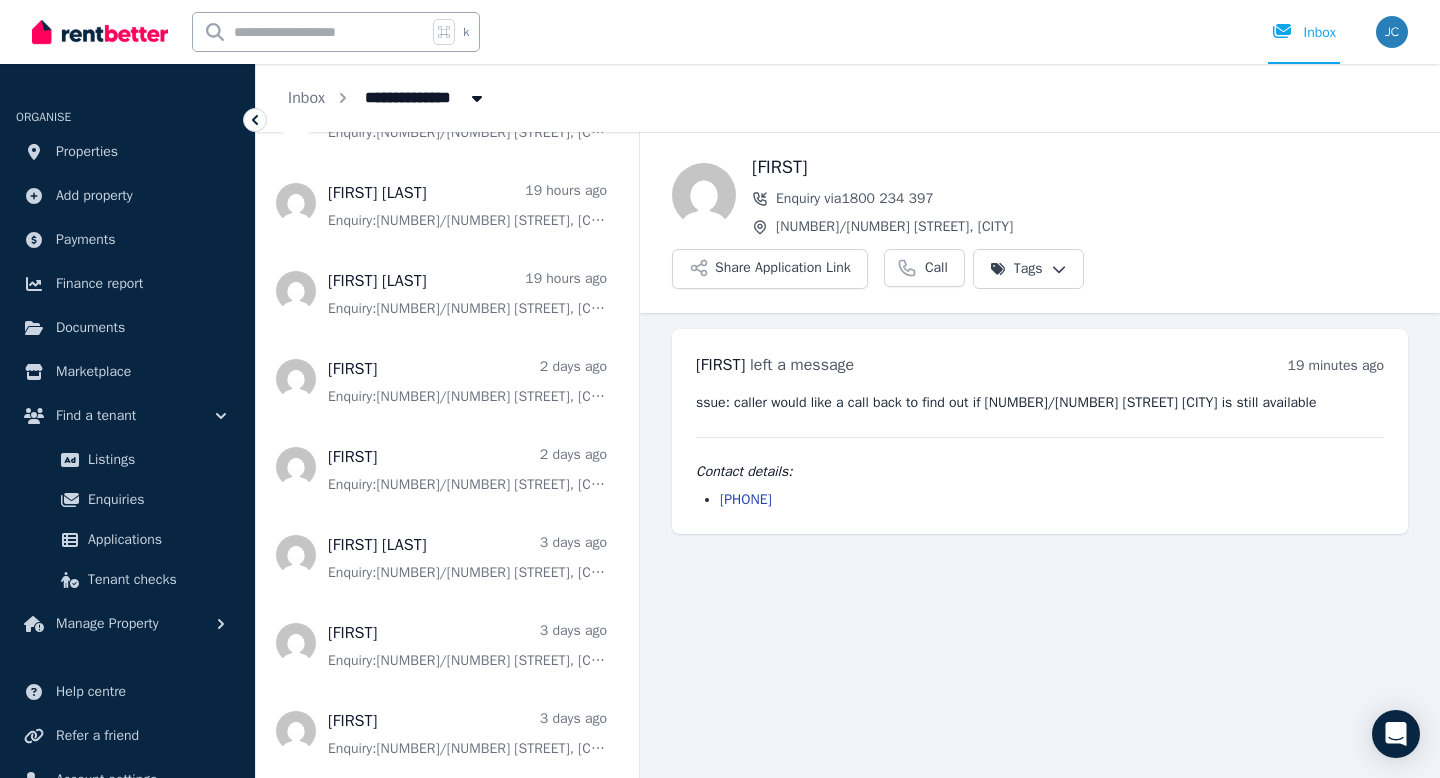 scroll, scrollTop: 344, scrollLeft: 0, axis: vertical 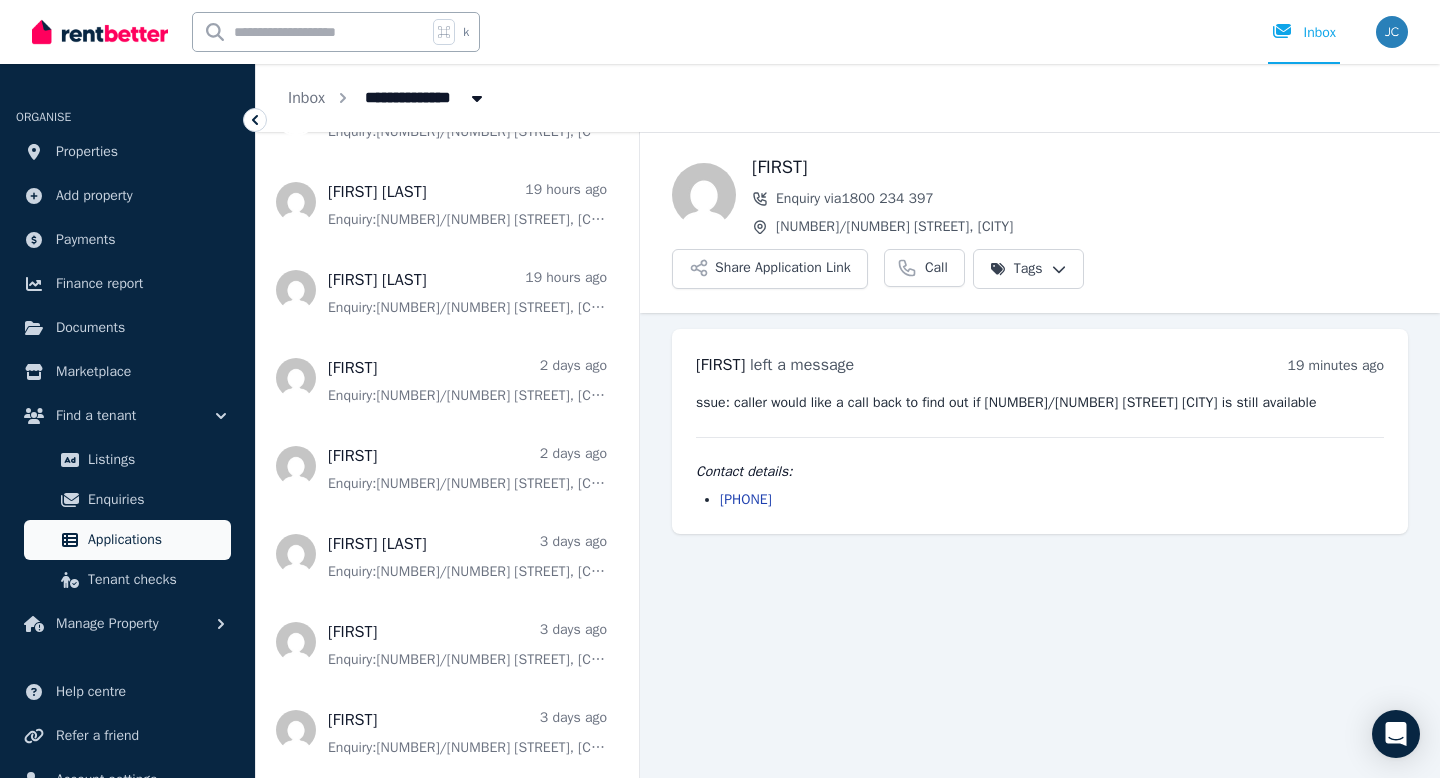 click on "Applications" at bounding box center [155, 540] 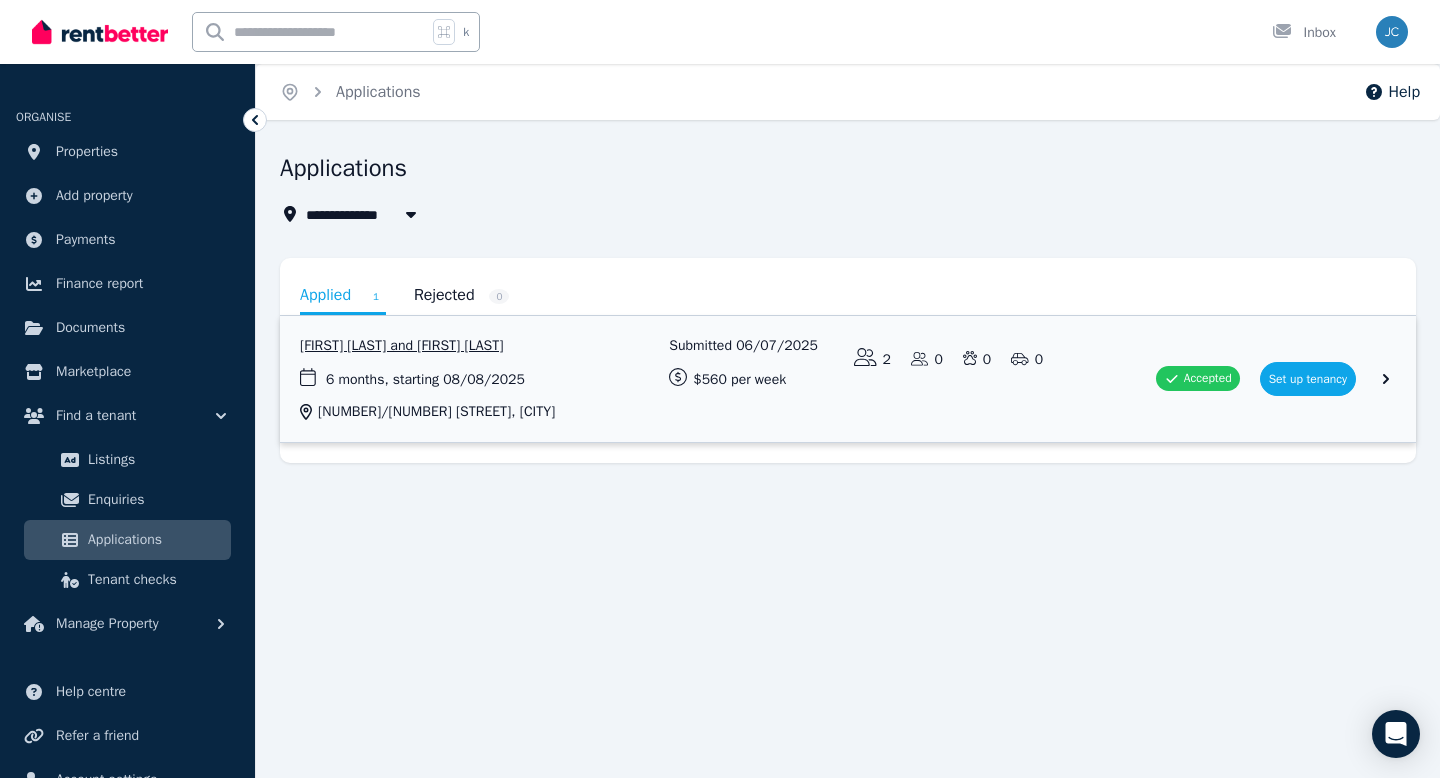 click at bounding box center [848, 379] 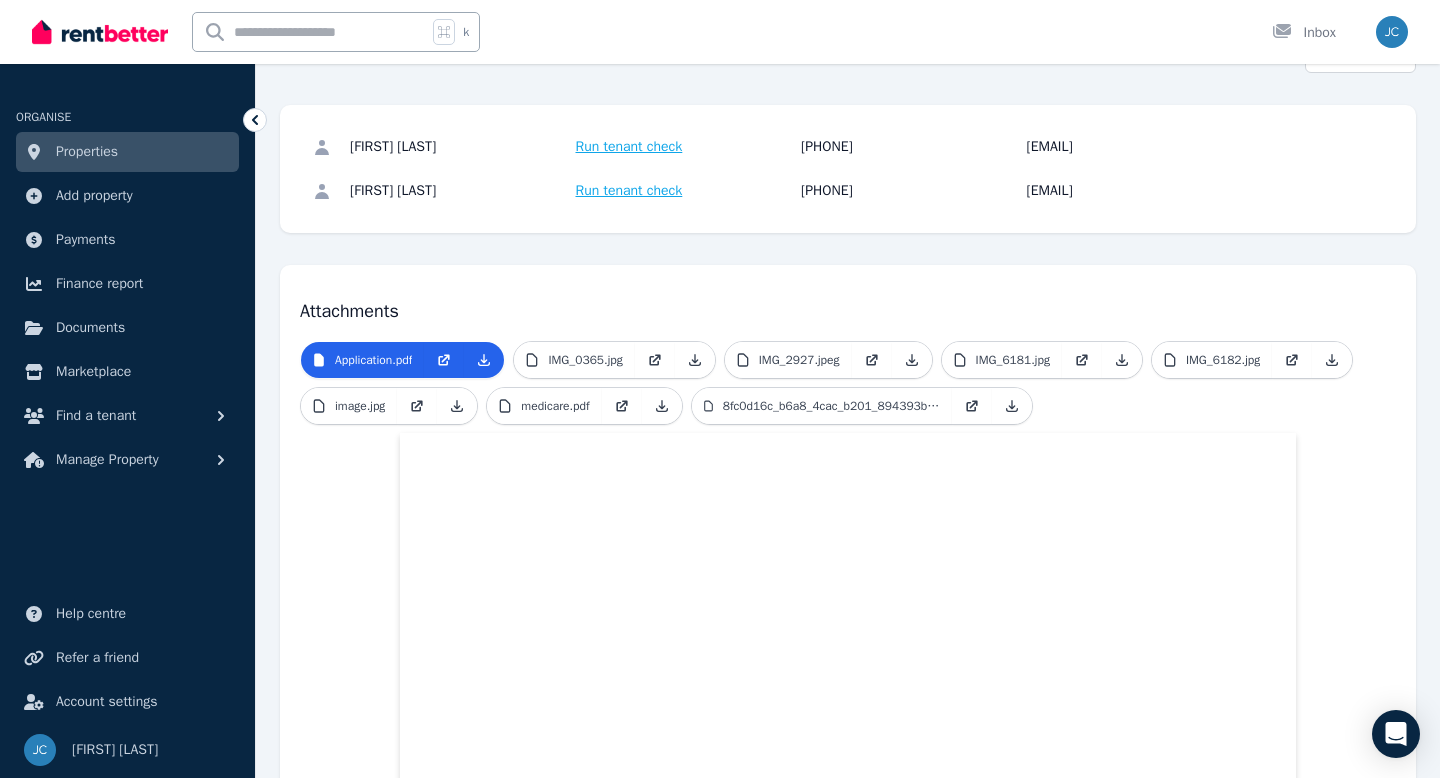 scroll, scrollTop: 0, scrollLeft: 0, axis: both 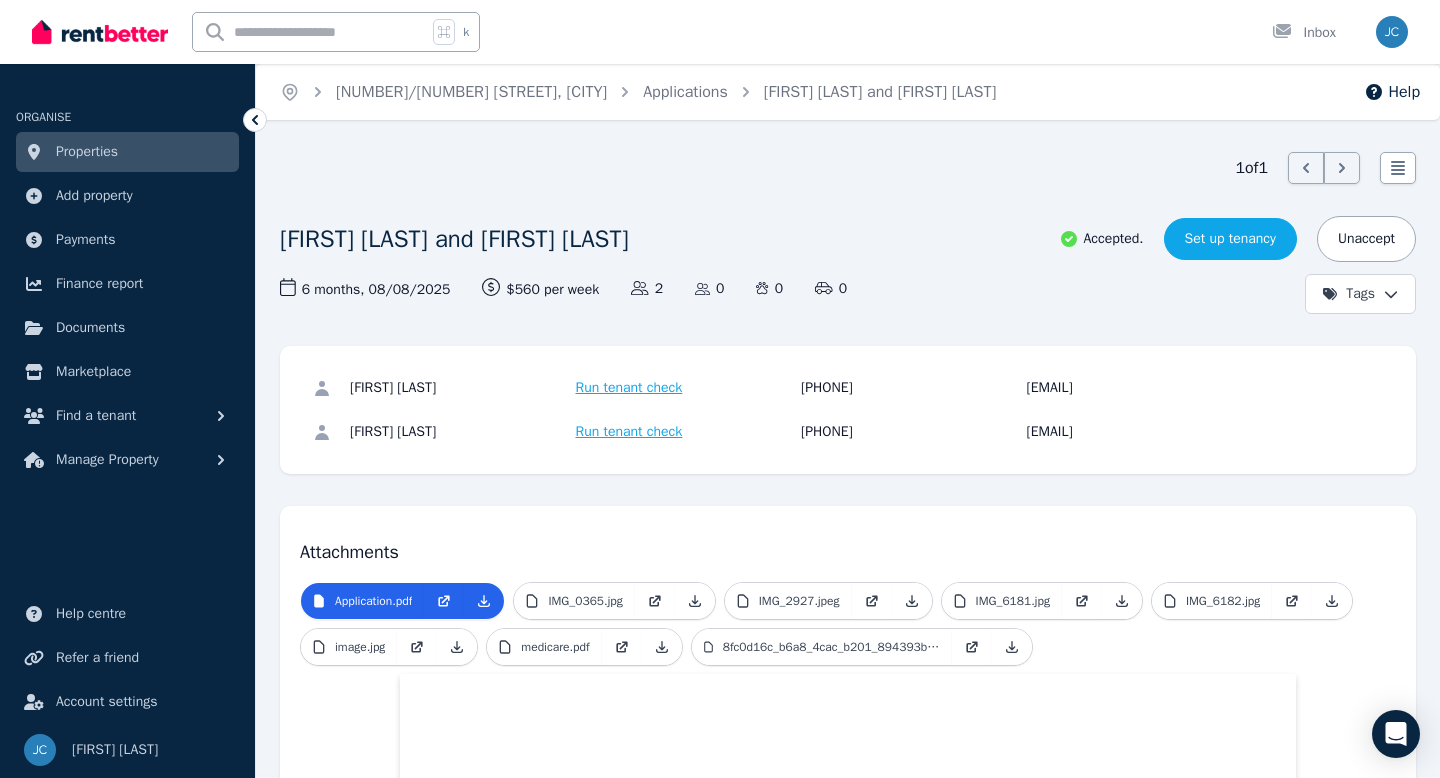 click on "Set up tenancy" at bounding box center (1230, 239) 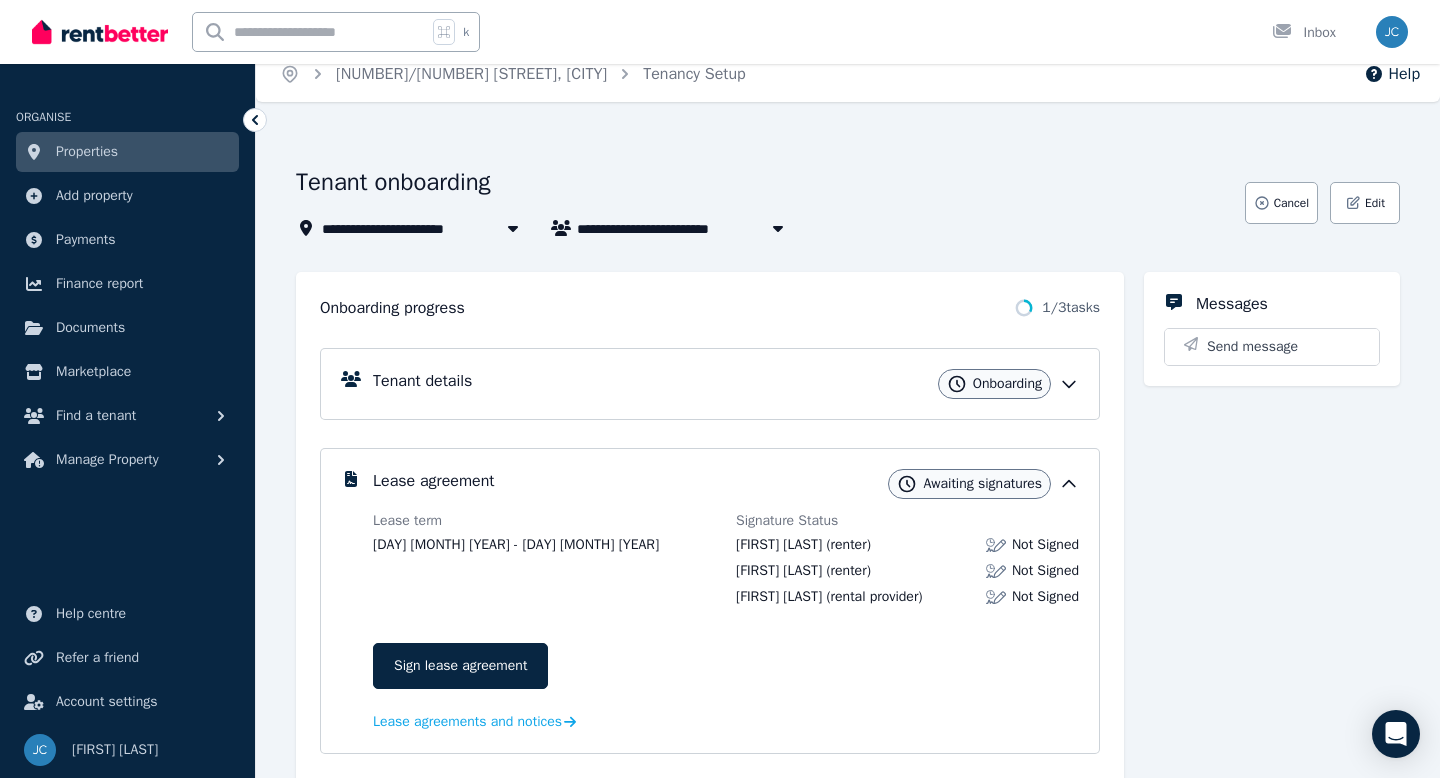 scroll, scrollTop: 0, scrollLeft: 0, axis: both 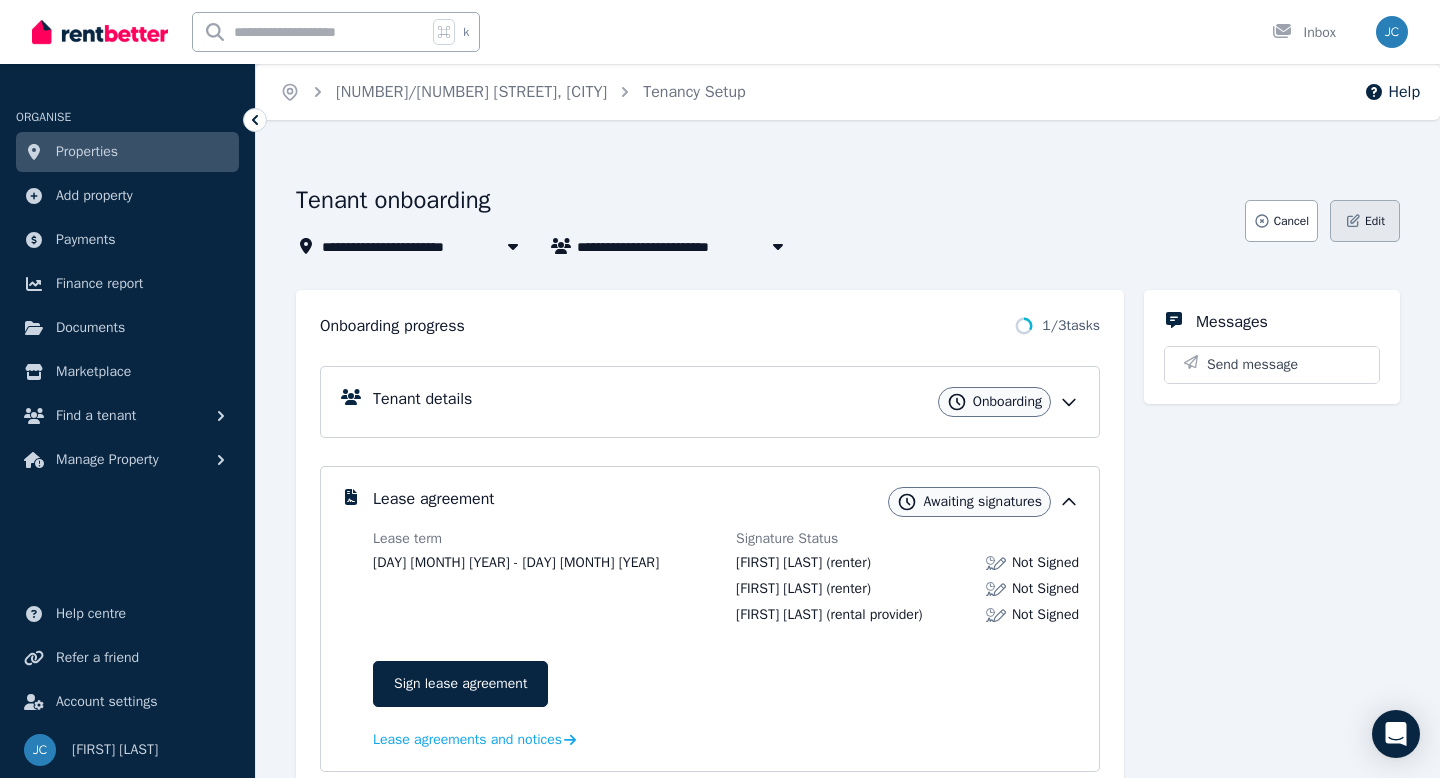 click on "Edit" at bounding box center [1375, 221] 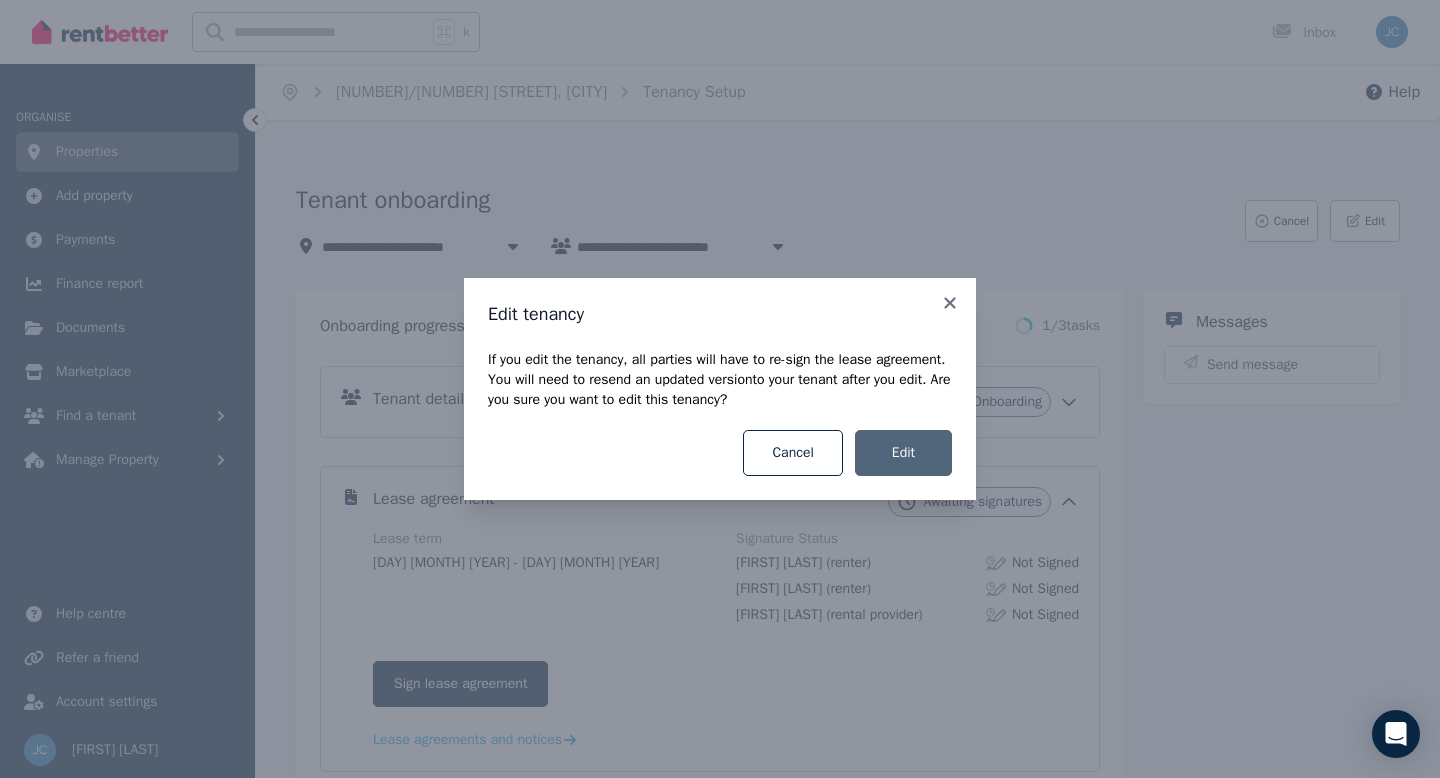 click on "Edit" at bounding box center (903, 453) 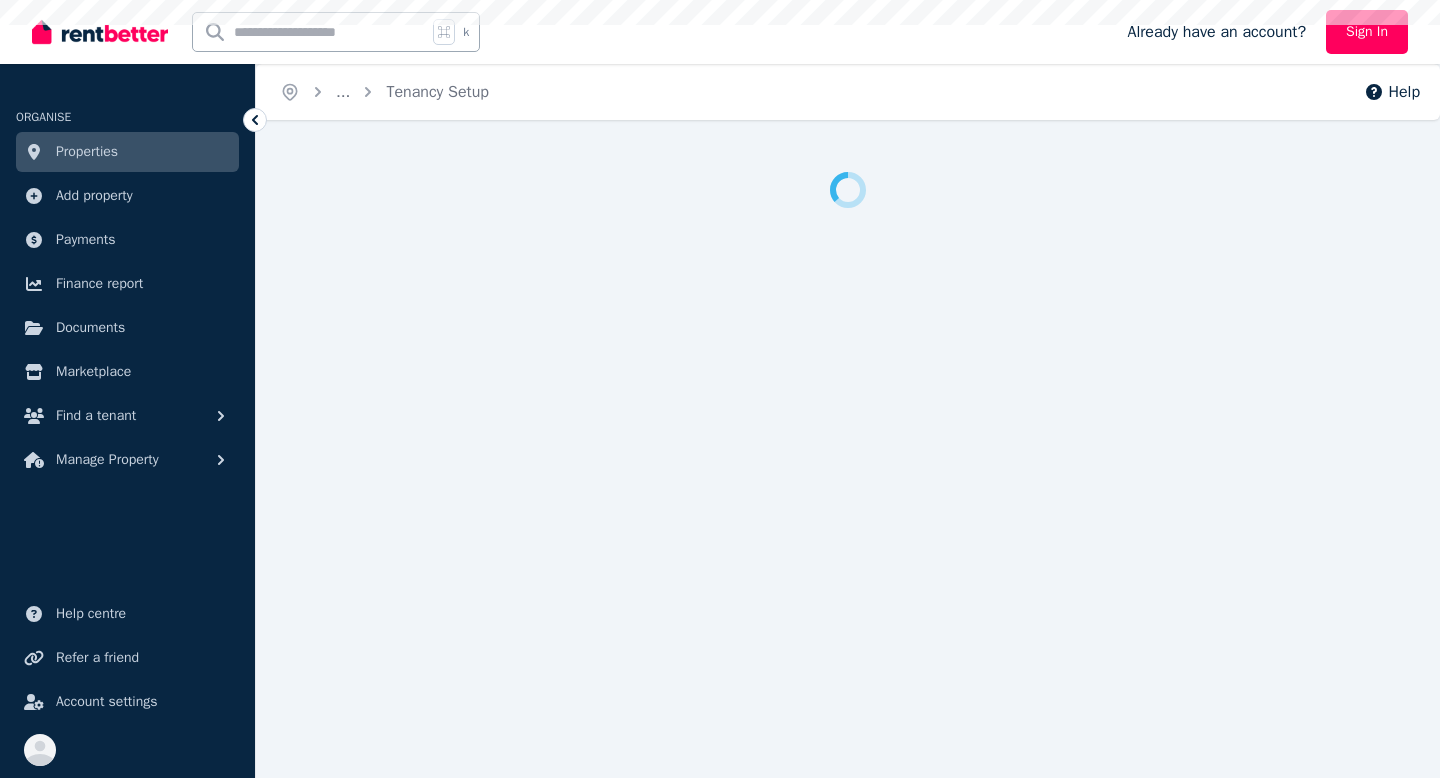 scroll, scrollTop: 0, scrollLeft: 0, axis: both 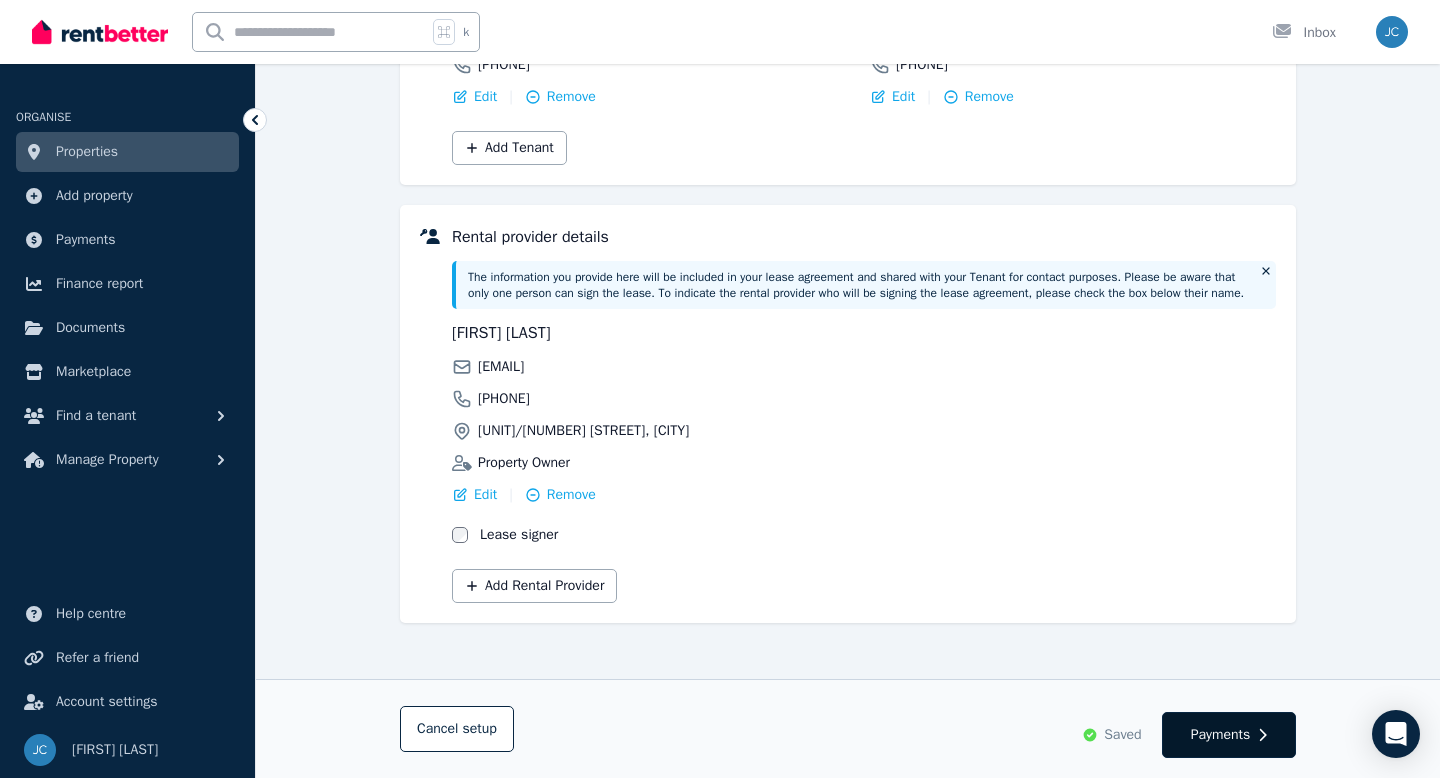 click on "Payments" at bounding box center (1221, 735) 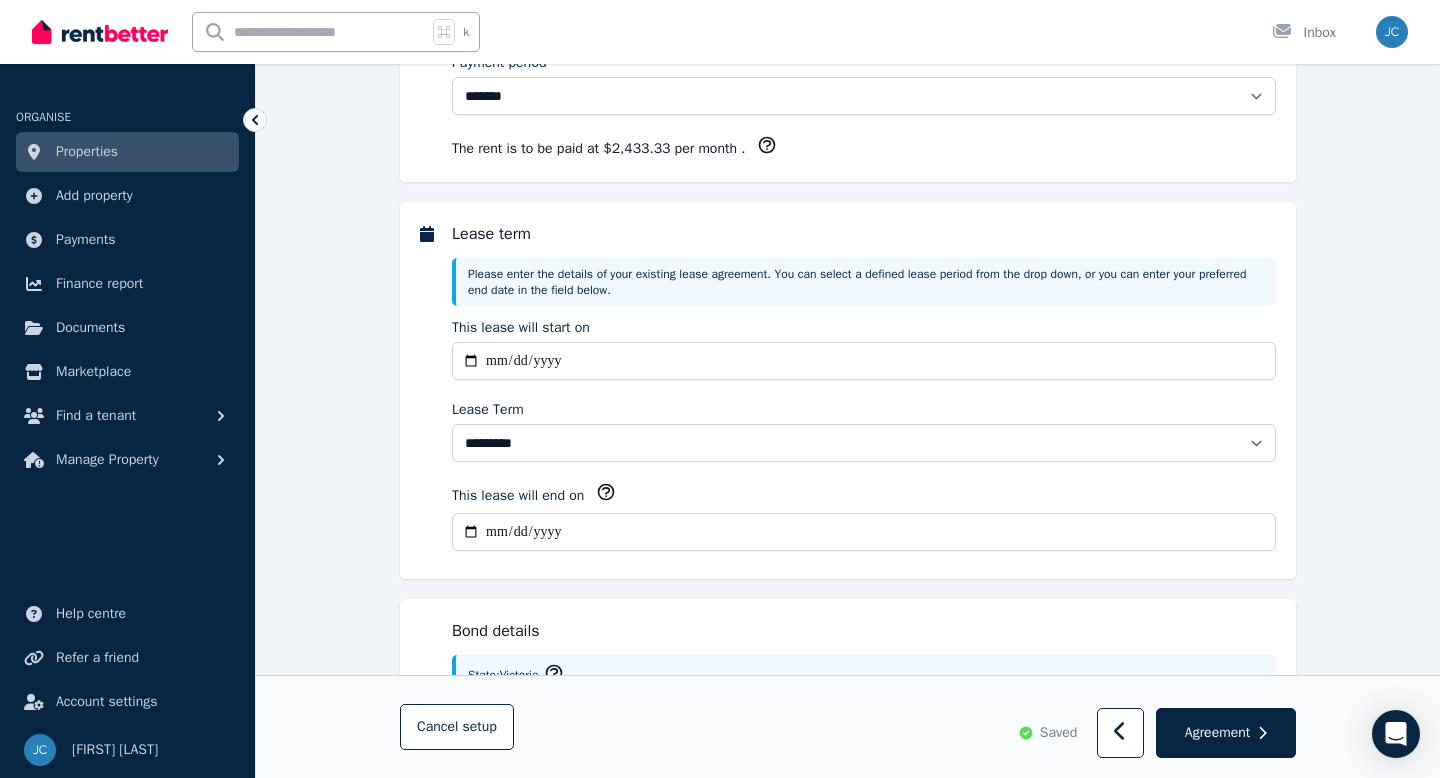 scroll, scrollTop: 0, scrollLeft: 0, axis: both 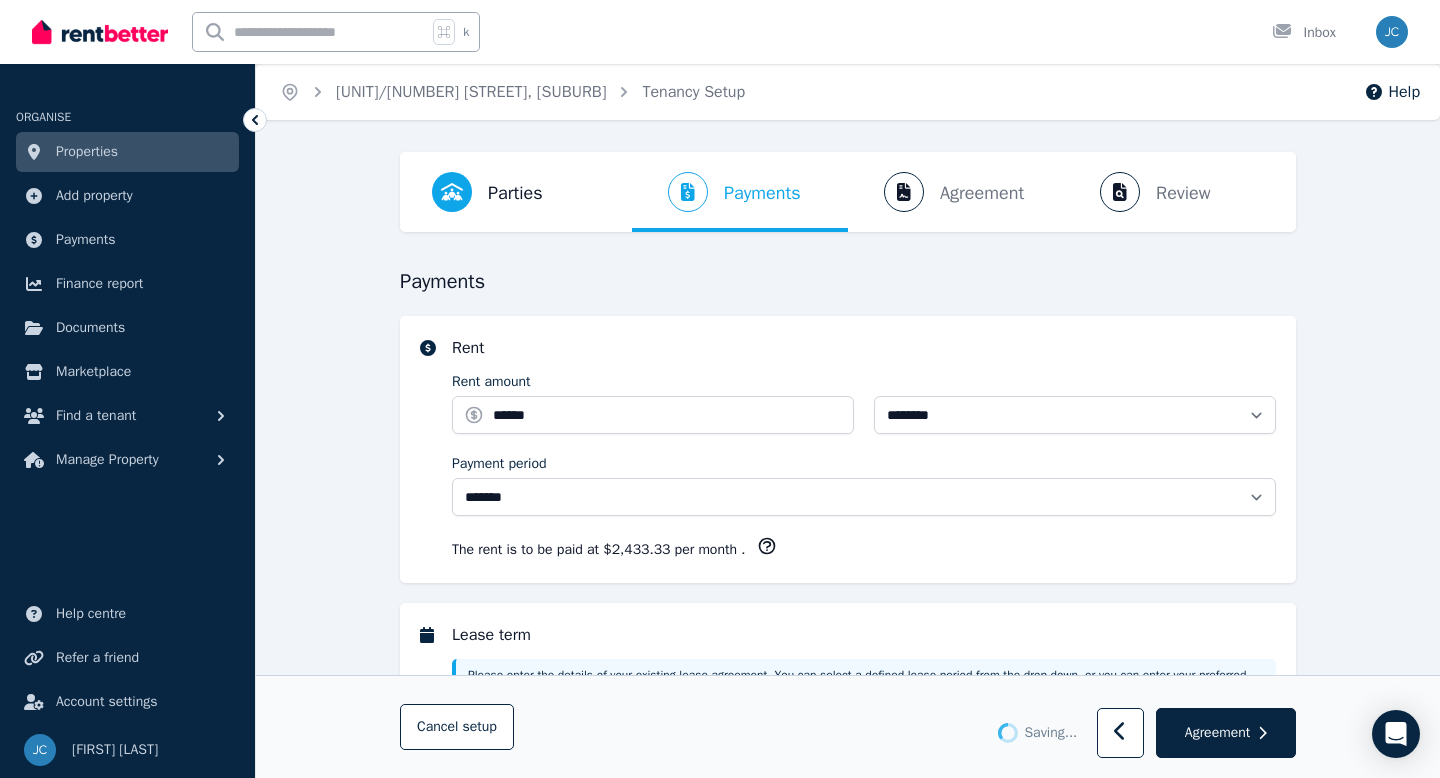 select on "**********" 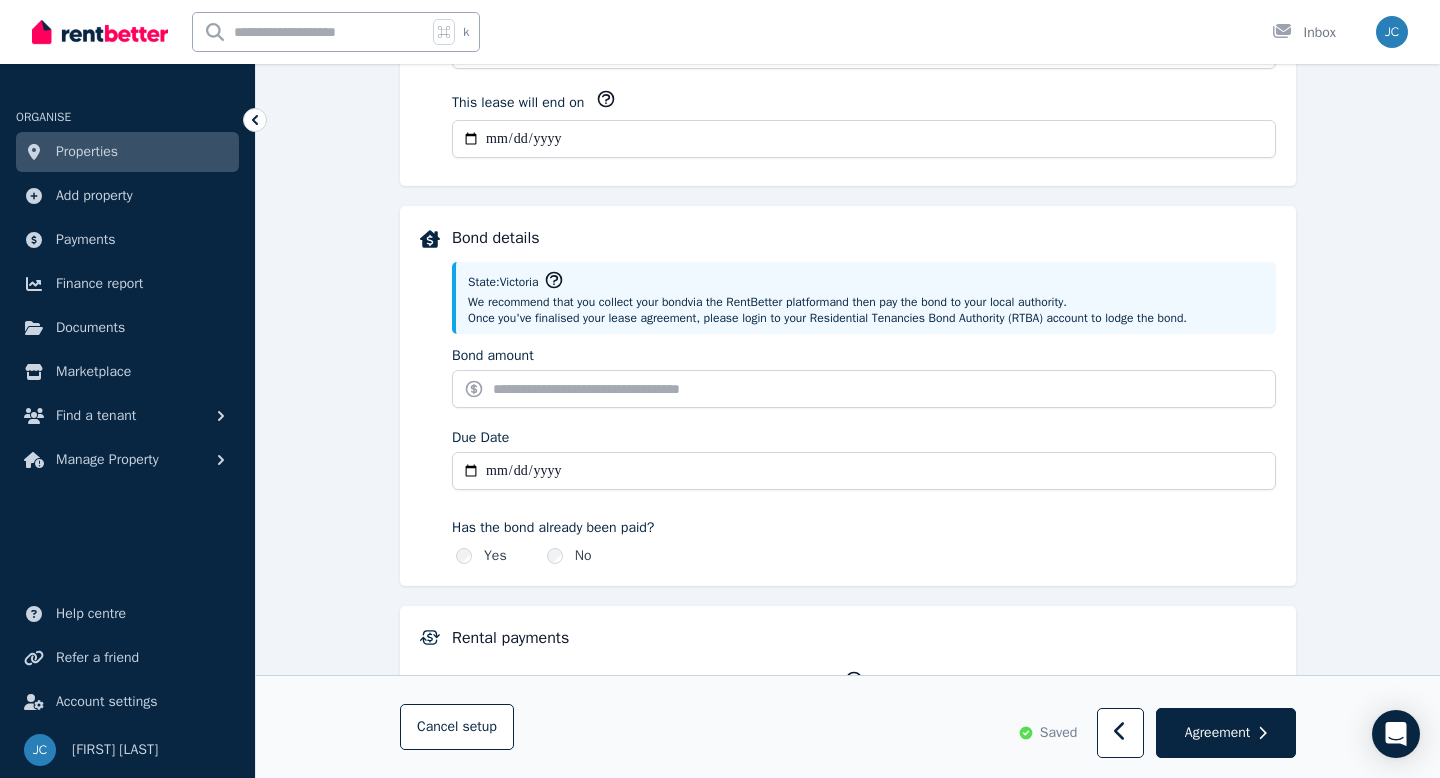 scroll, scrollTop: 799, scrollLeft: 0, axis: vertical 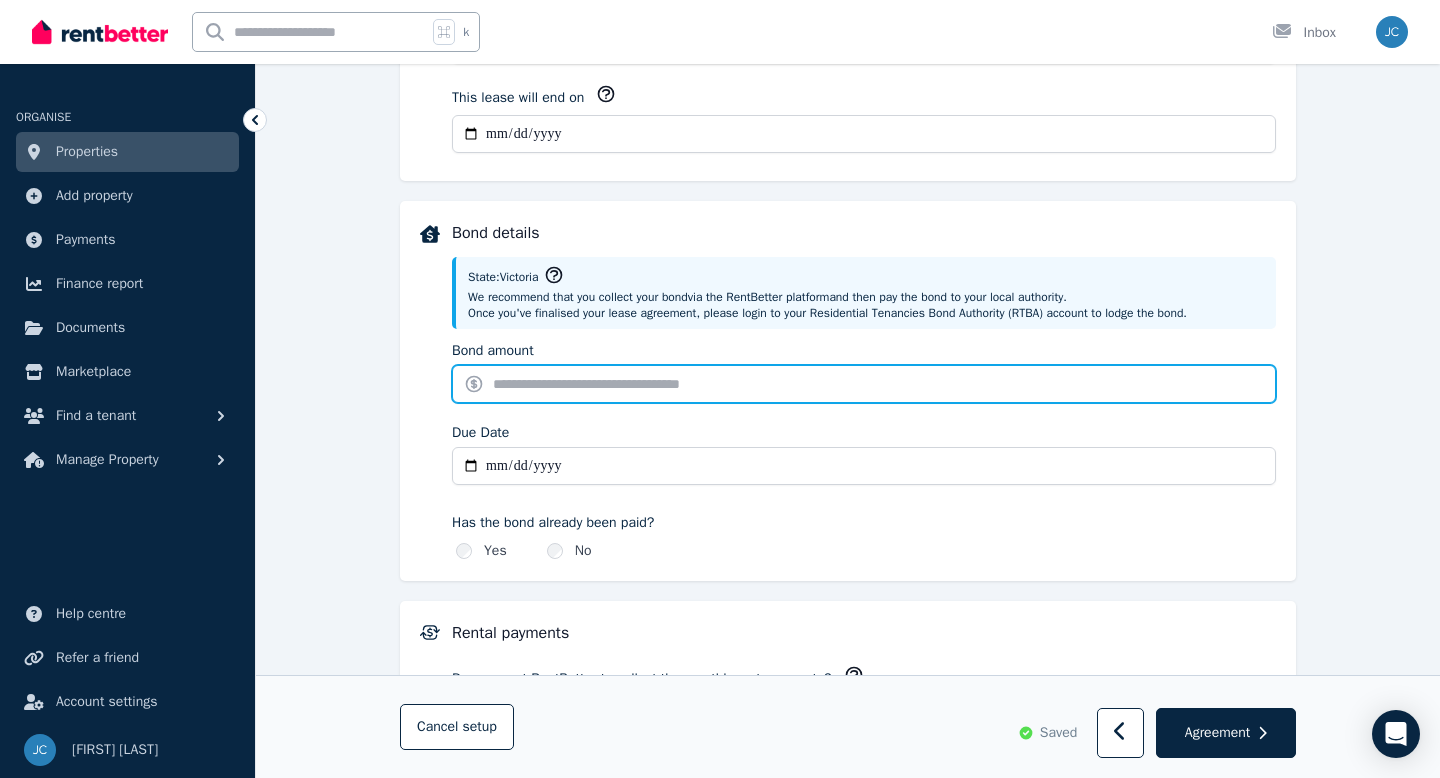 click on "Bond amount" at bounding box center [864, 384] 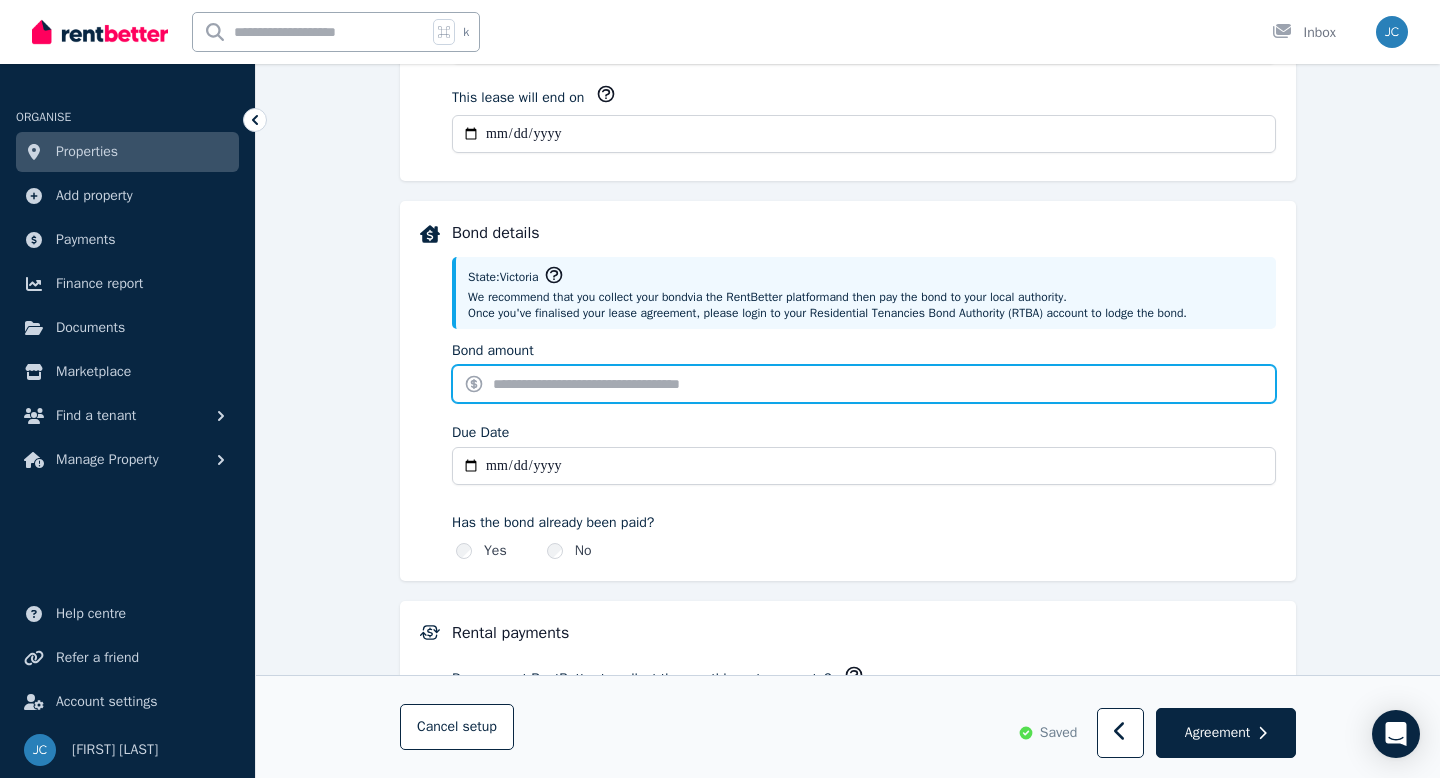 type on "********" 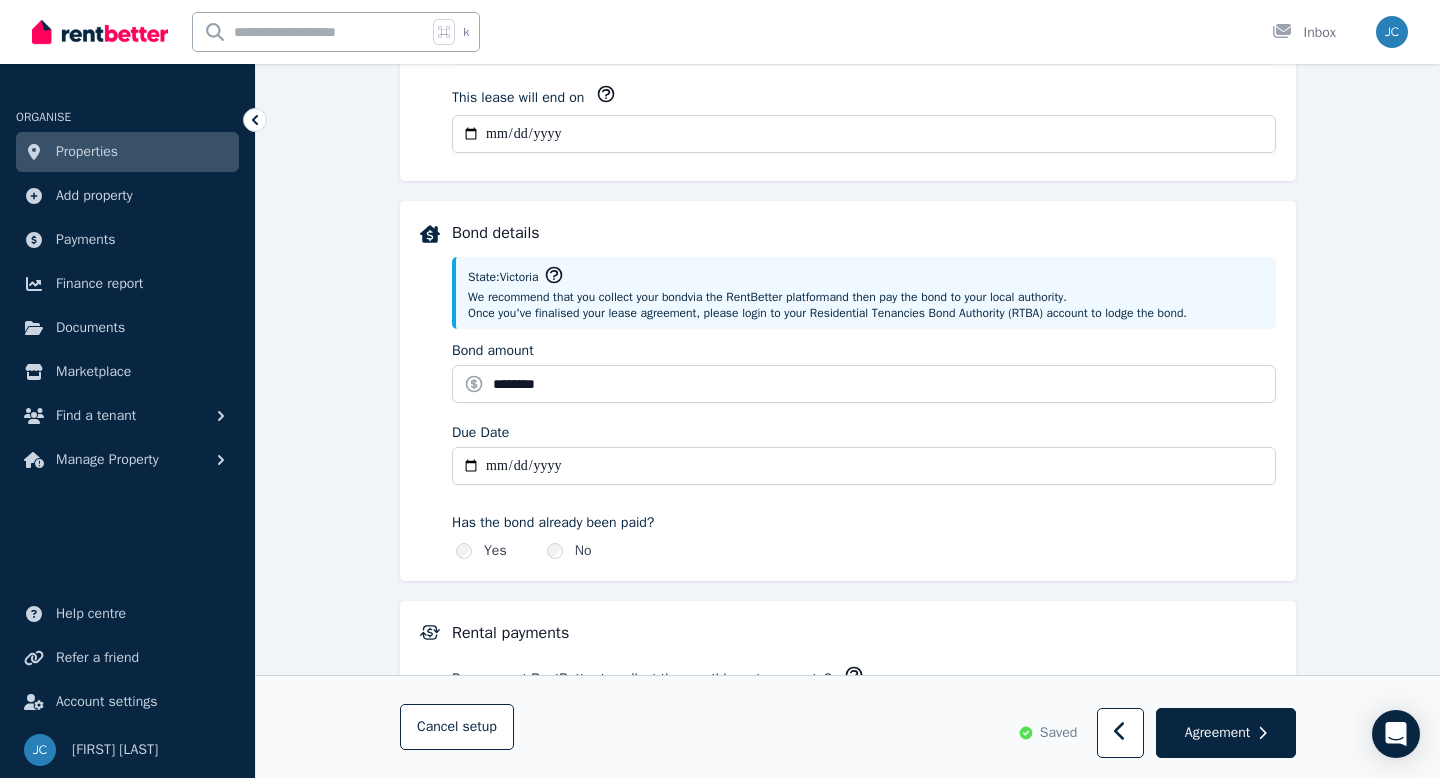 click on "Due Date" at bounding box center (864, 466) 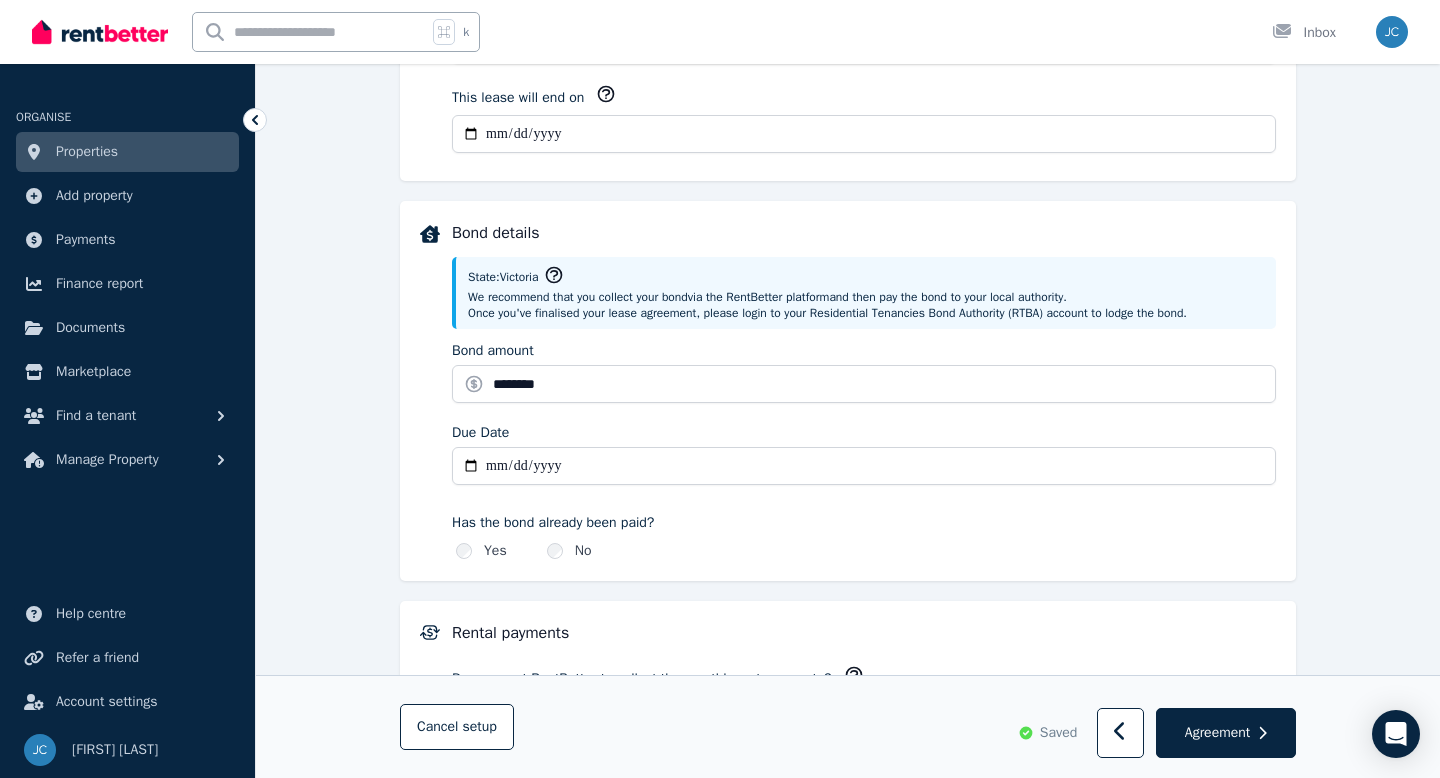 type on "**********" 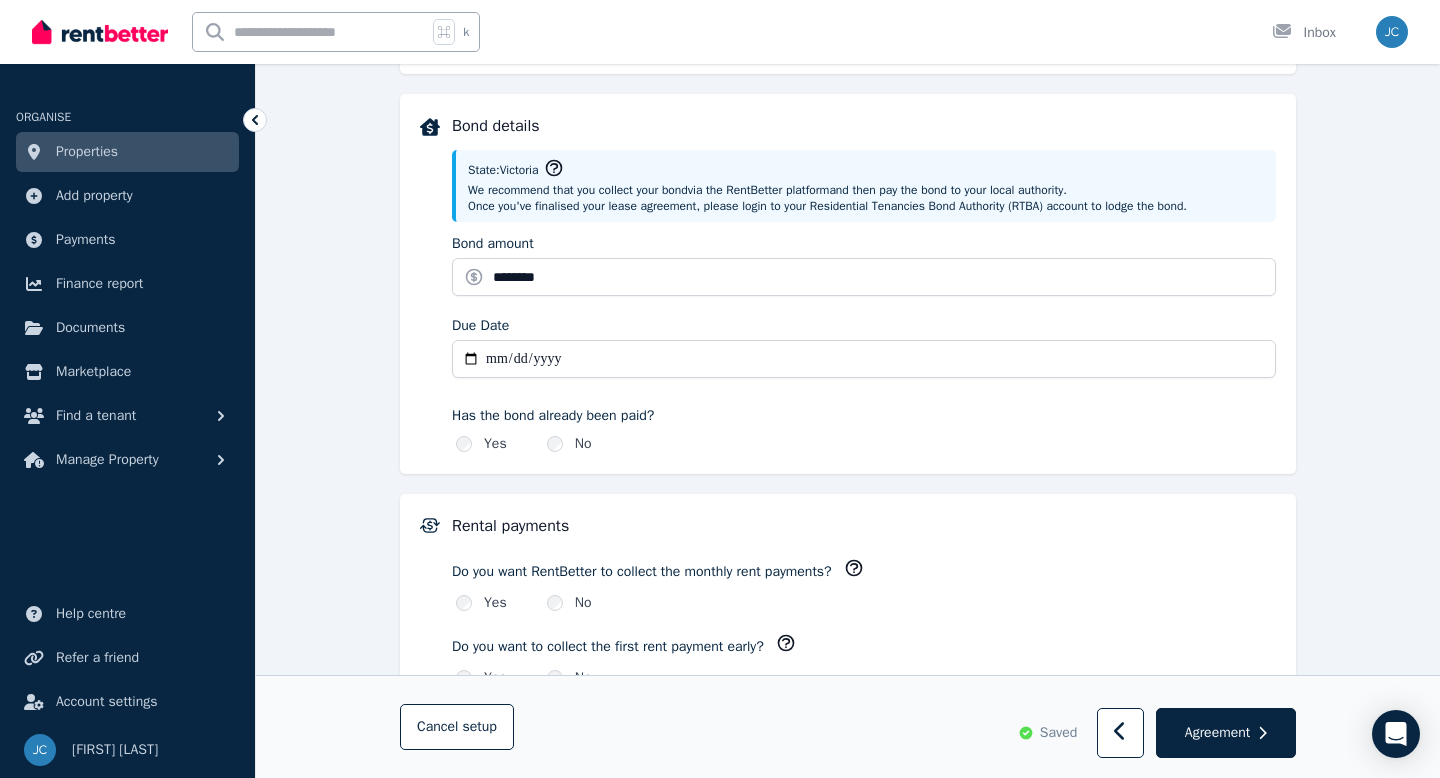 scroll, scrollTop: 909, scrollLeft: 0, axis: vertical 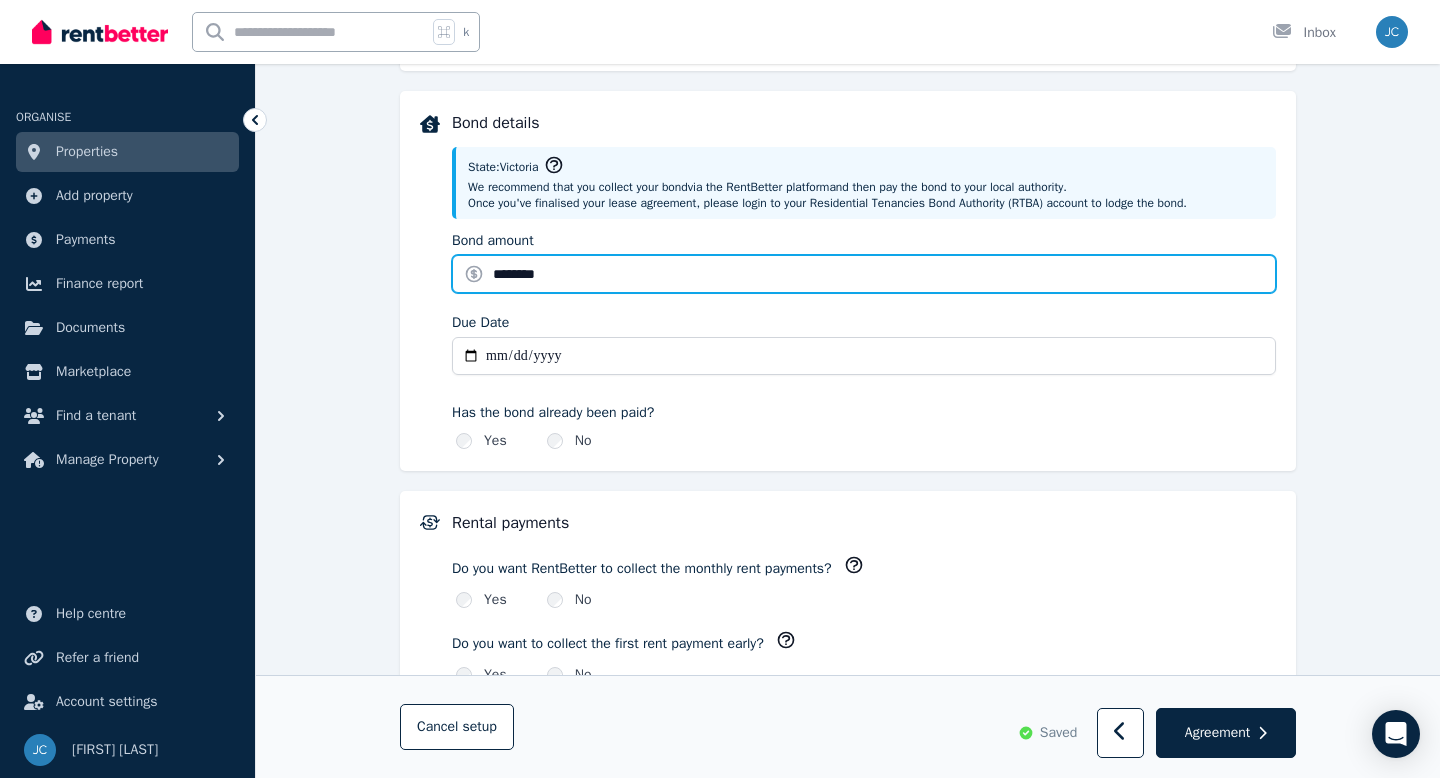 click on "********" at bounding box center [864, 274] 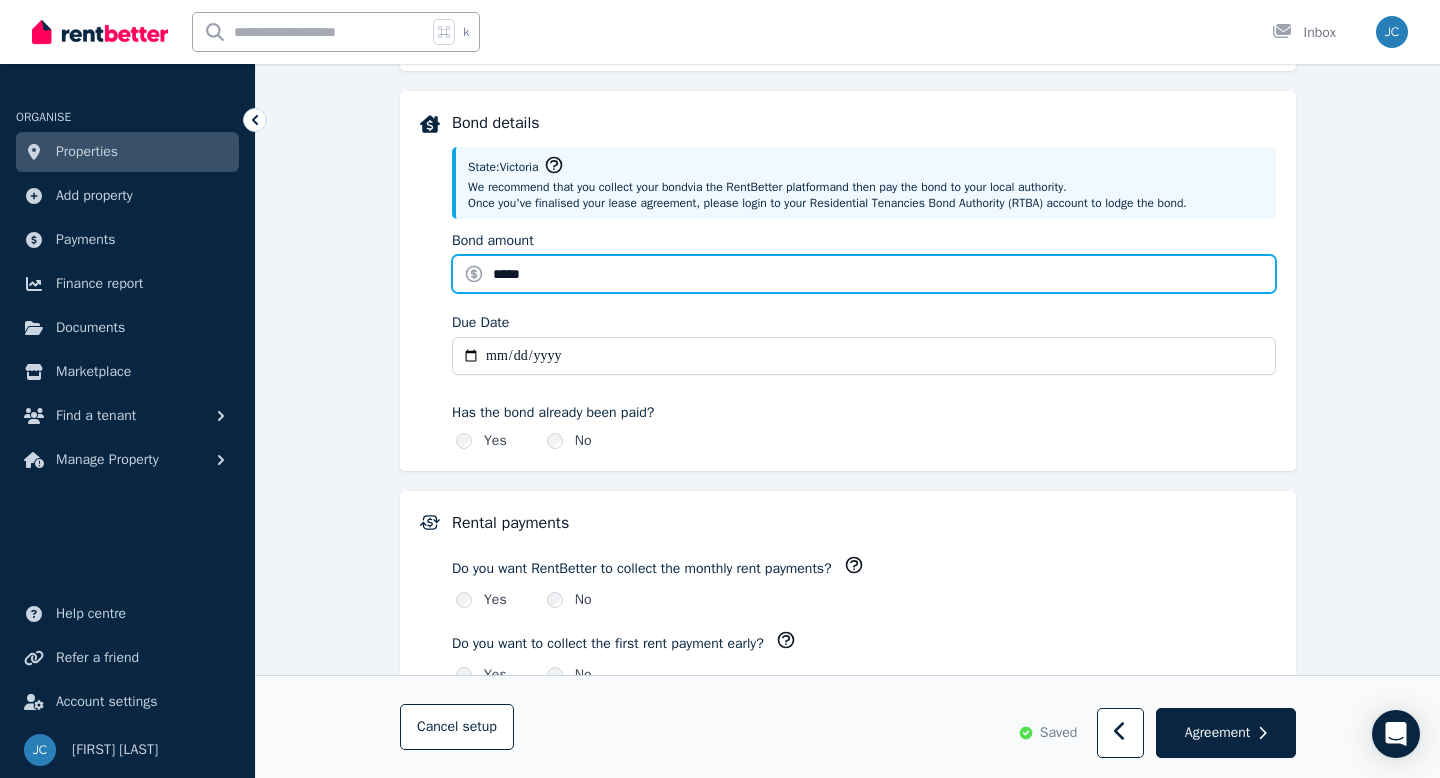 type on "*****" 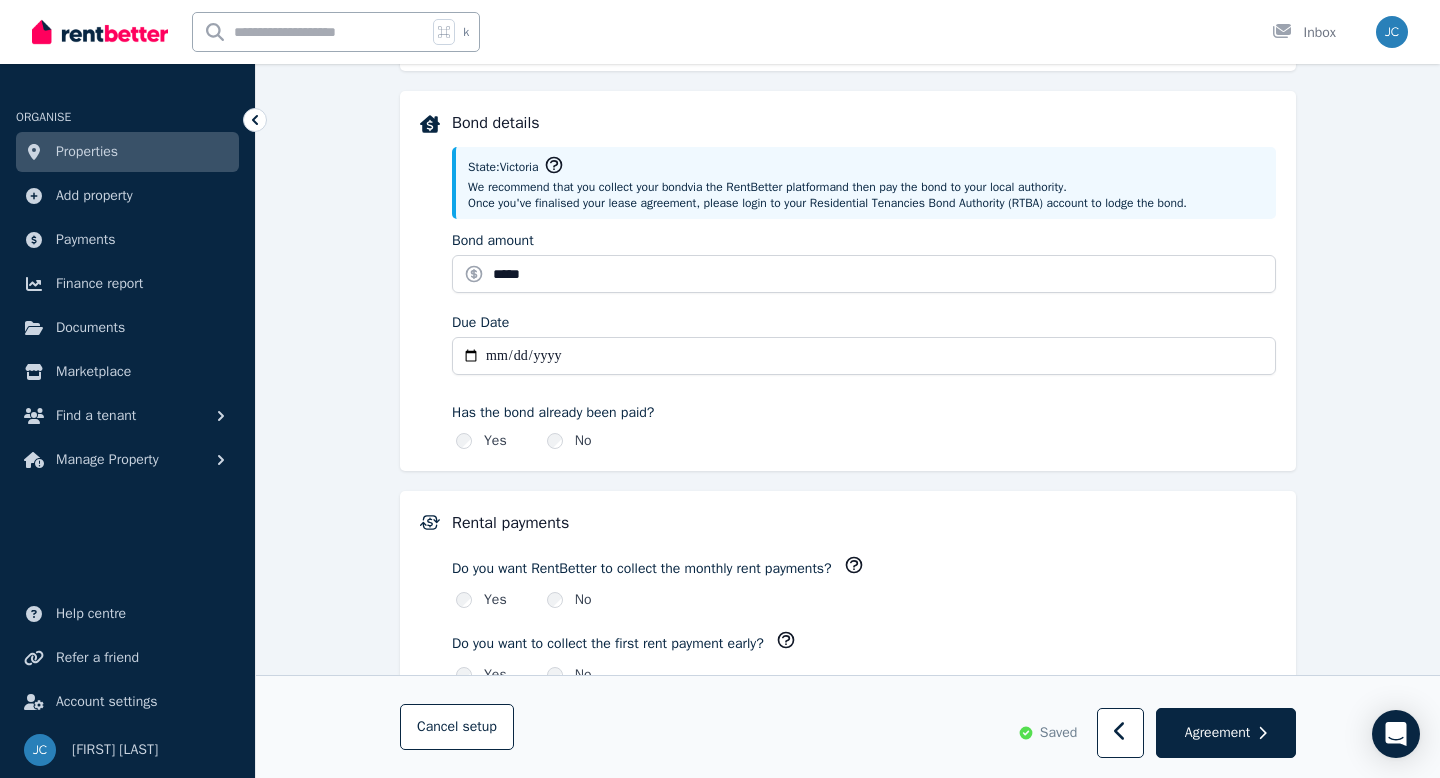 click on "**********" at bounding box center (864, 356) 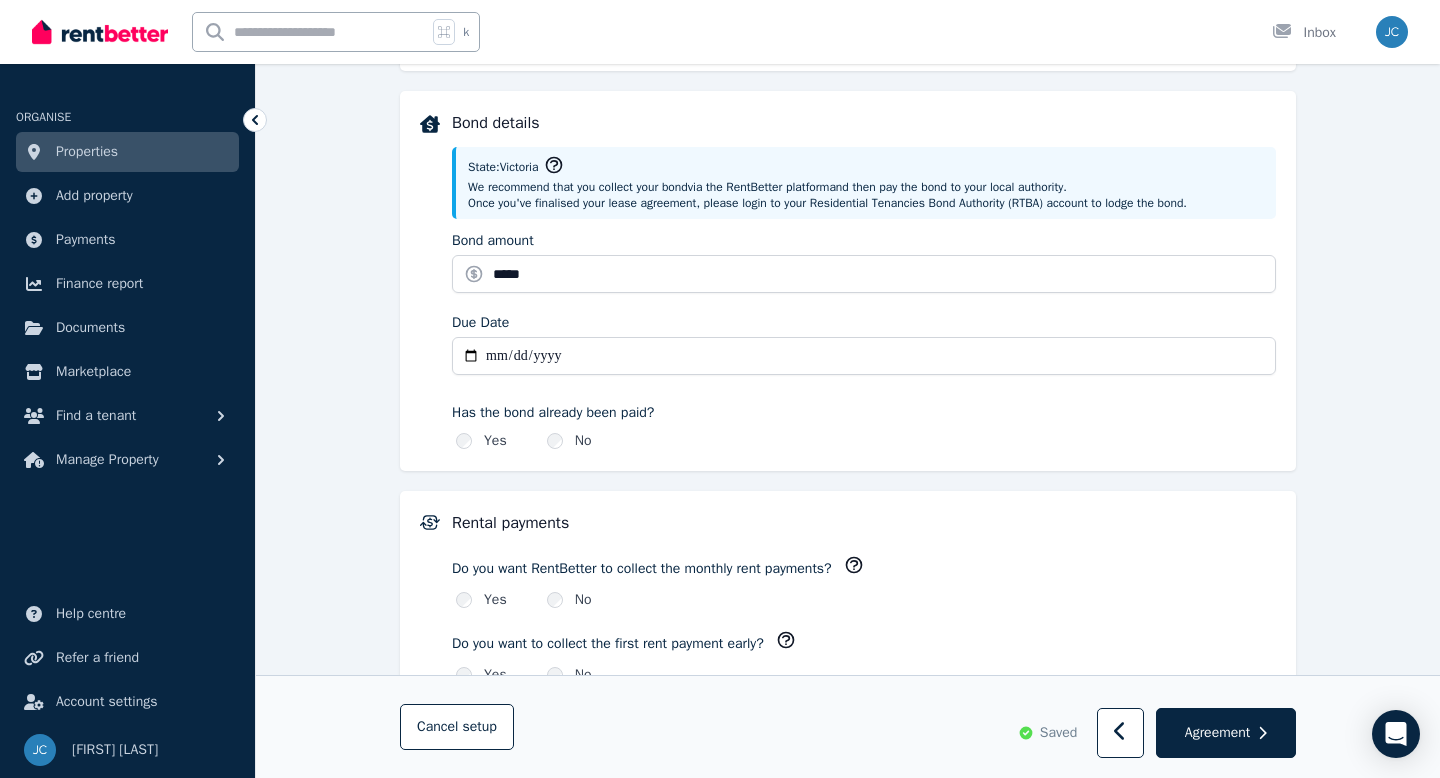 click on "Has the bond already been paid? Yes Please enter a bond amount and a due date No" at bounding box center (864, 427) 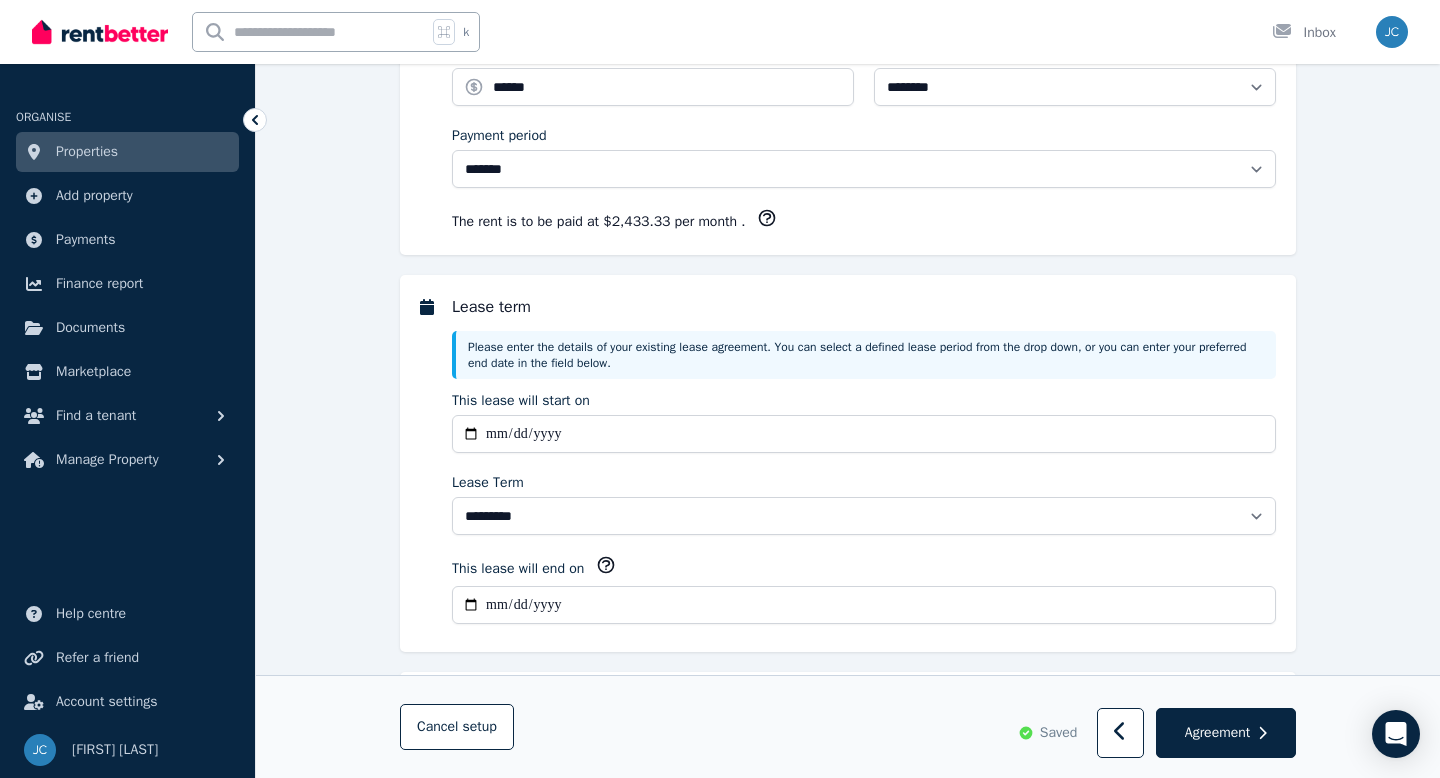 scroll, scrollTop: 330, scrollLeft: 0, axis: vertical 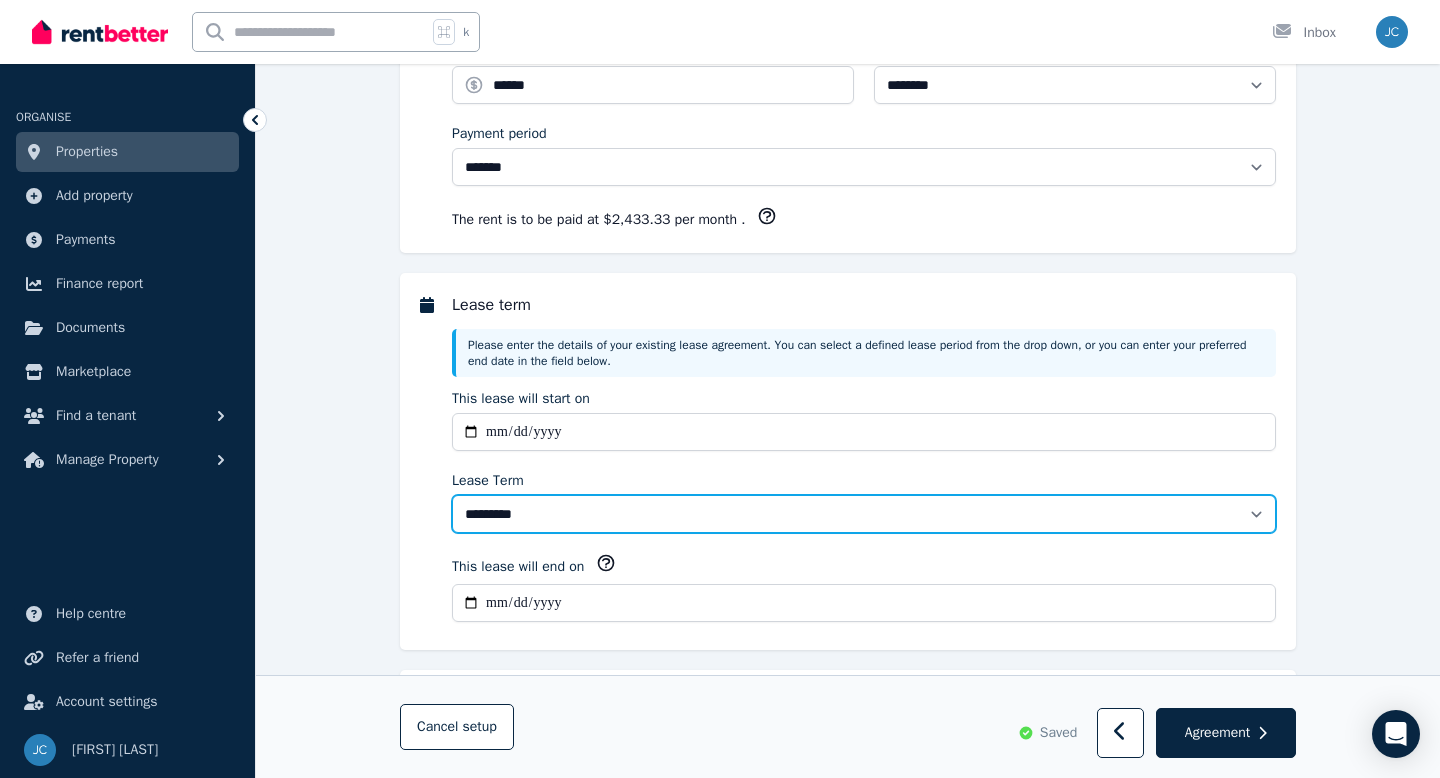 click on "******** ******** ********* ******* ******* ******* ******* ***** ********" at bounding box center (864, 514) 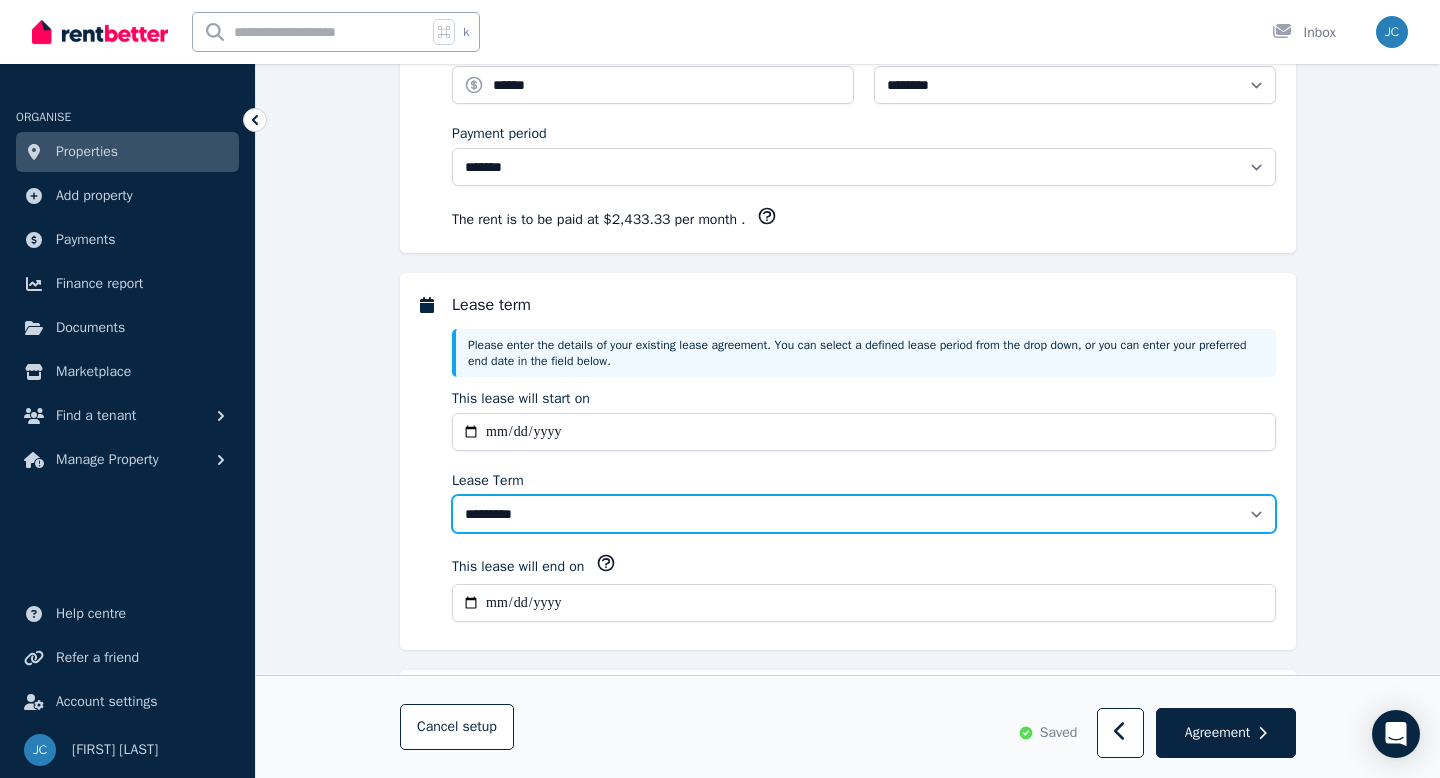 select on "**********" 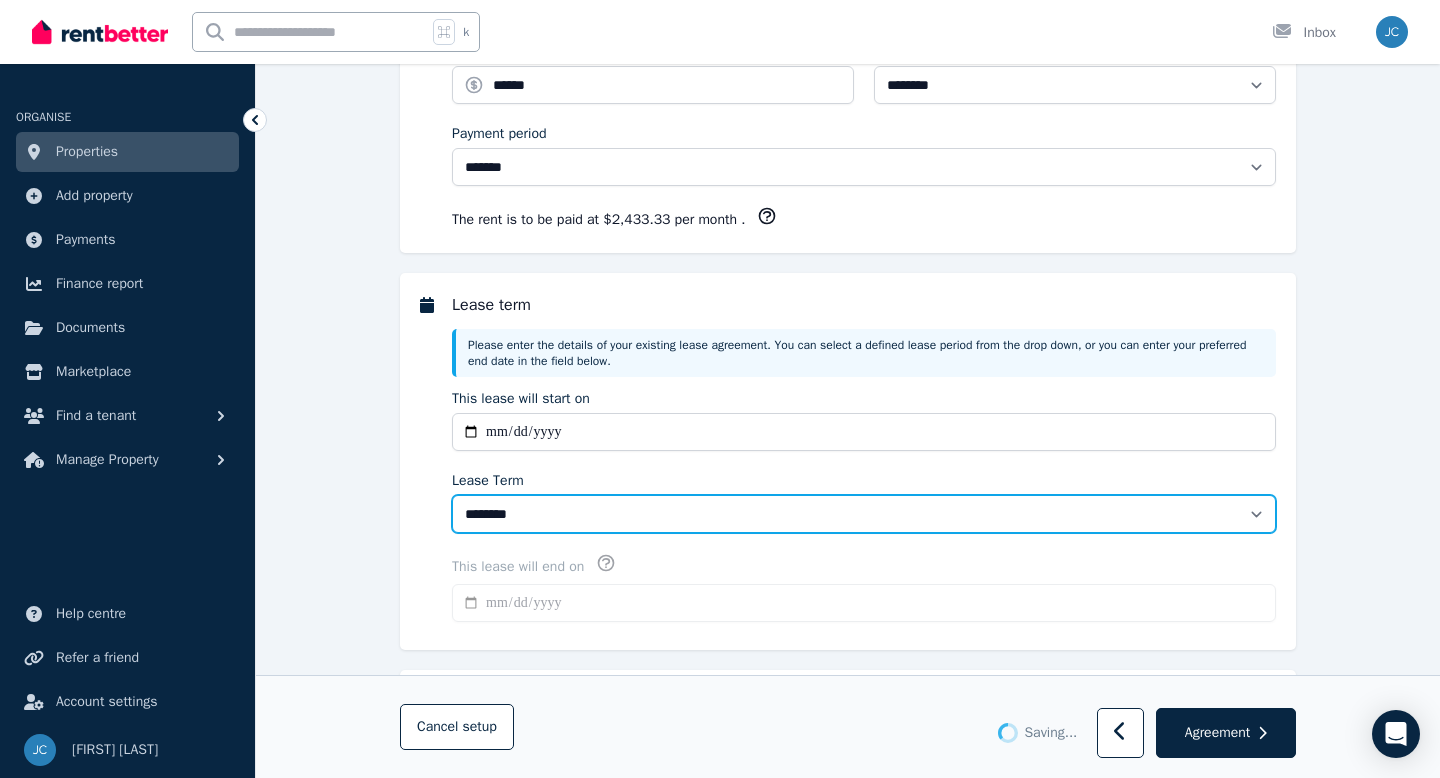 type on "**********" 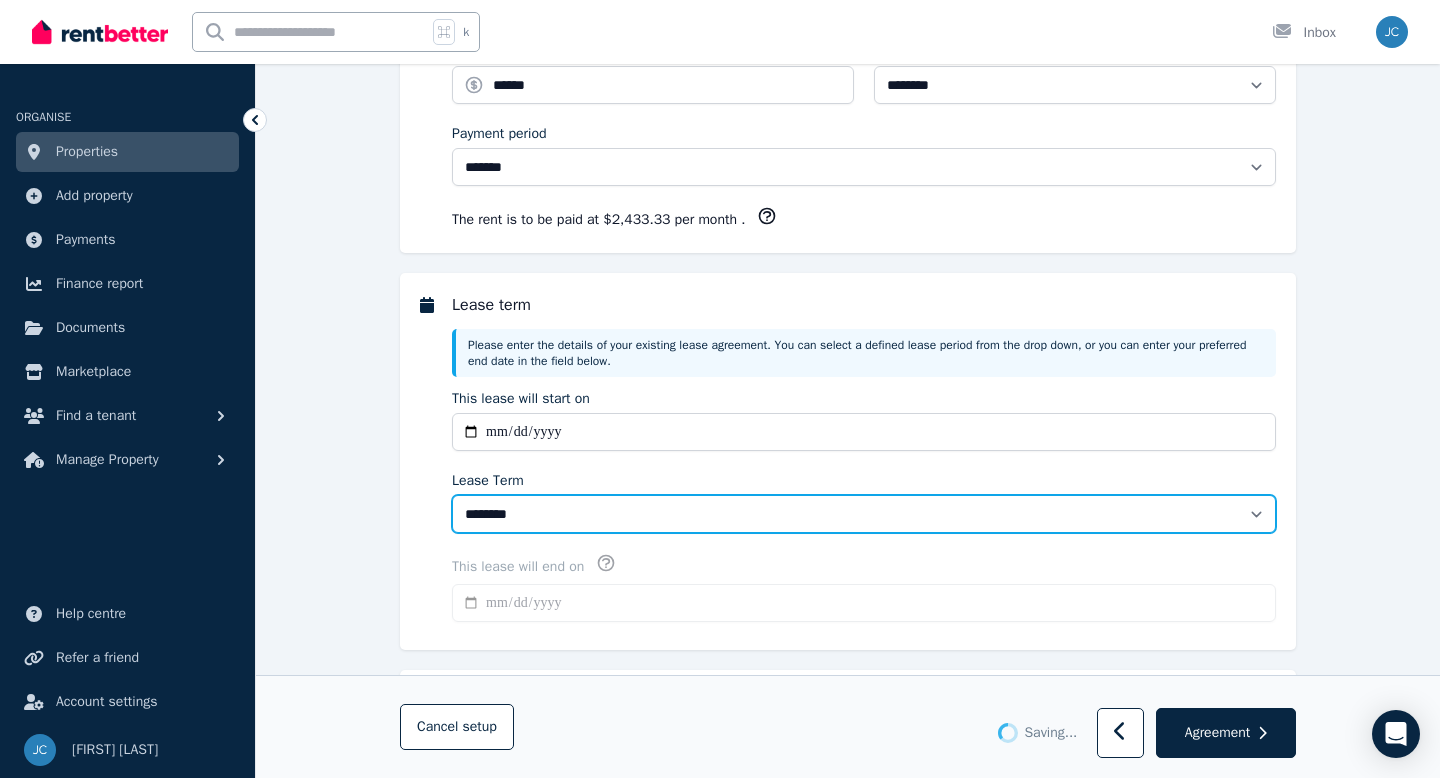 type 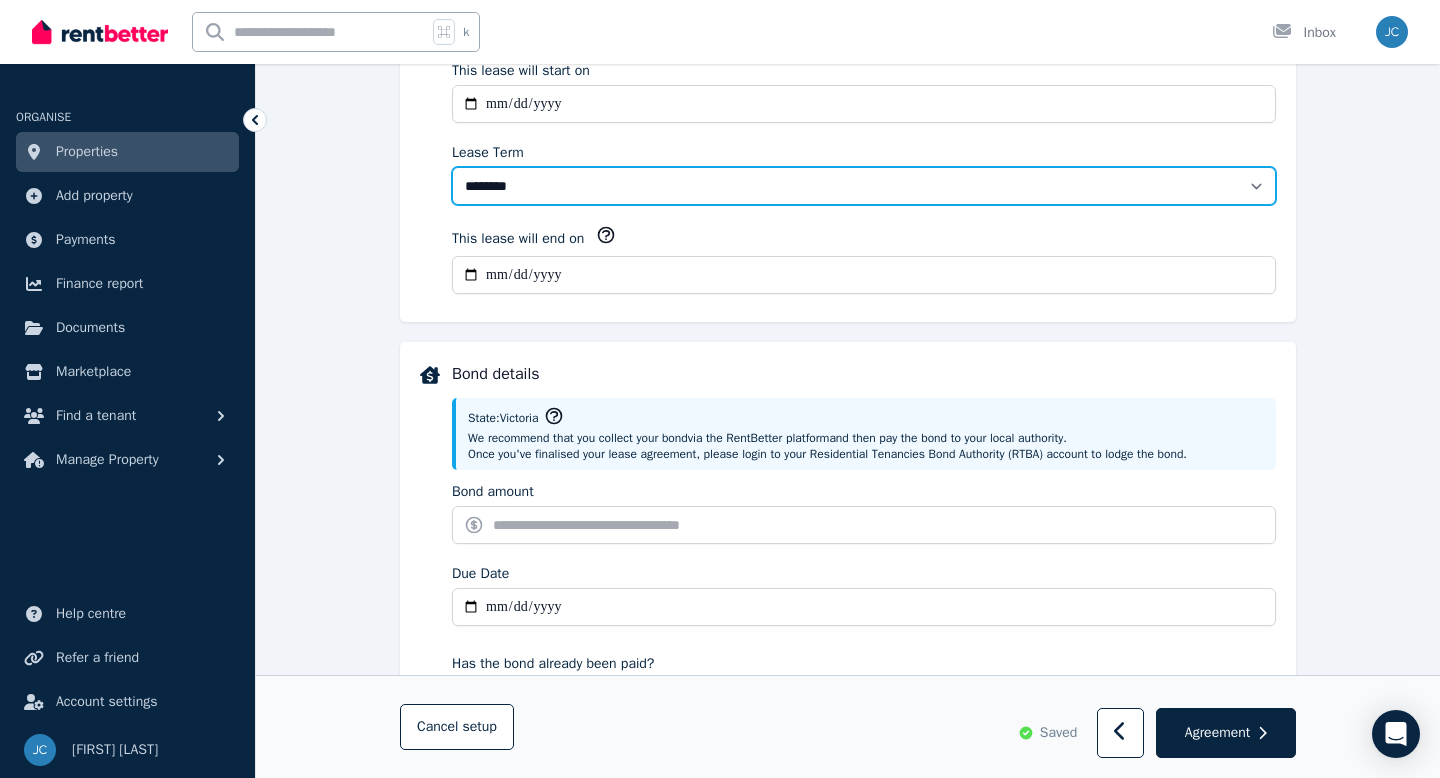 scroll, scrollTop: 742, scrollLeft: 0, axis: vertical 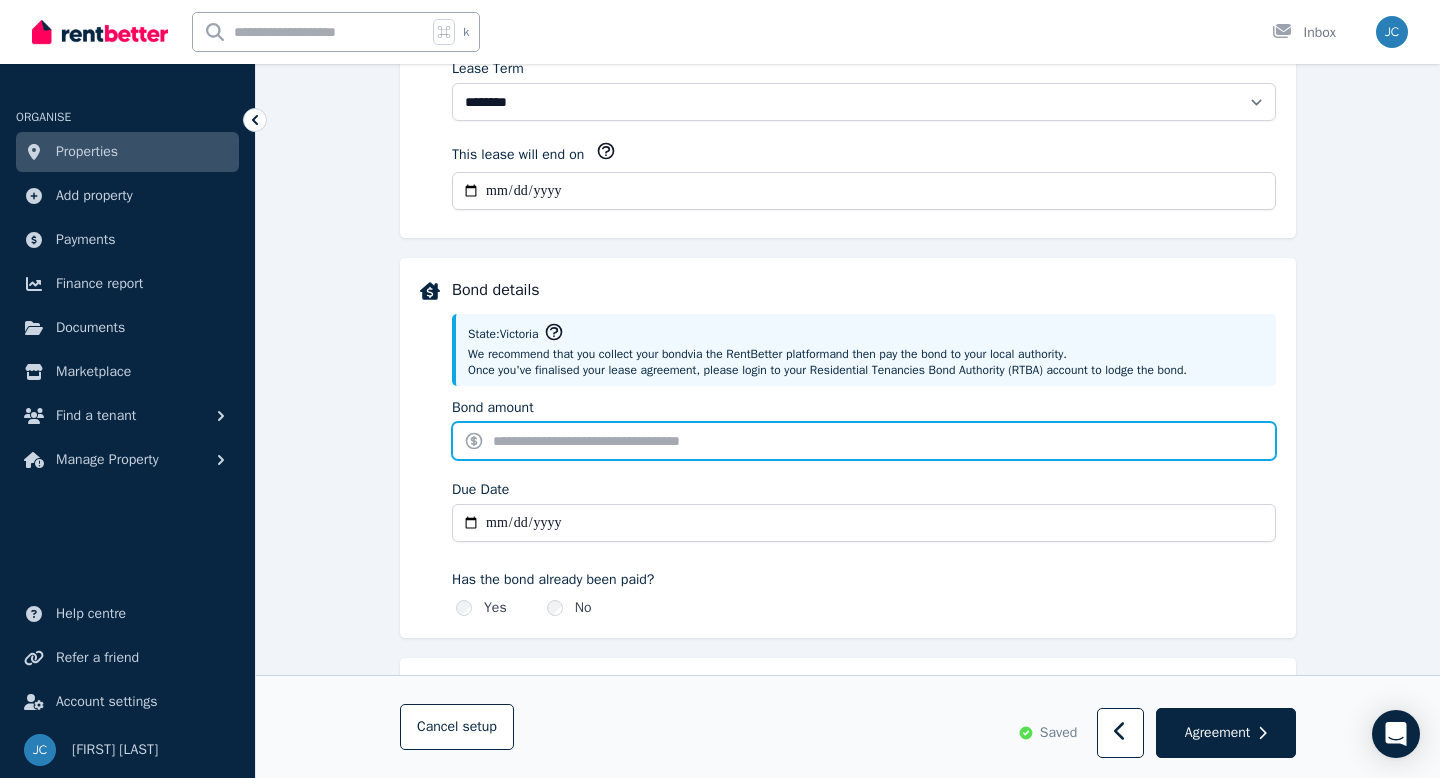 click on "Bond amount" at bounding box center (864, 441) 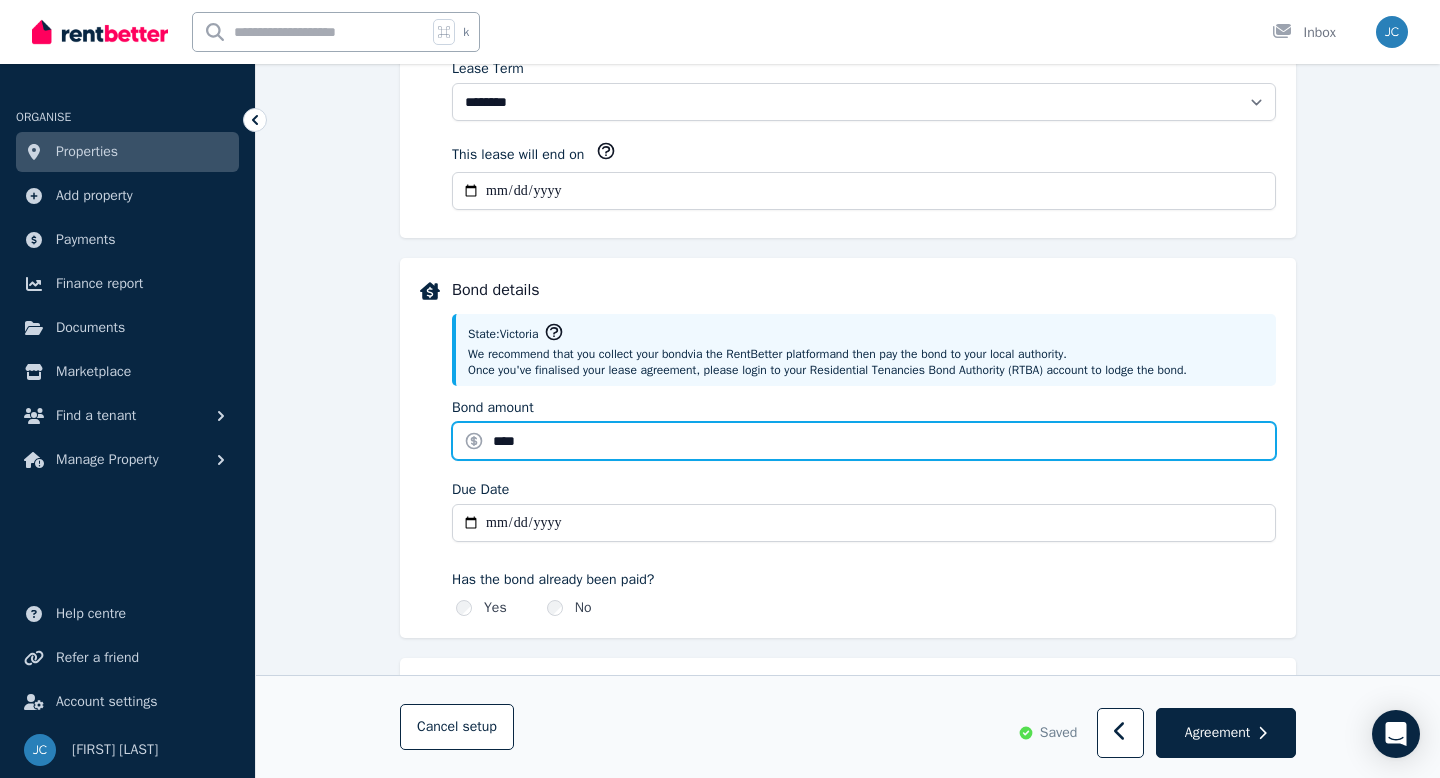 type on "****" 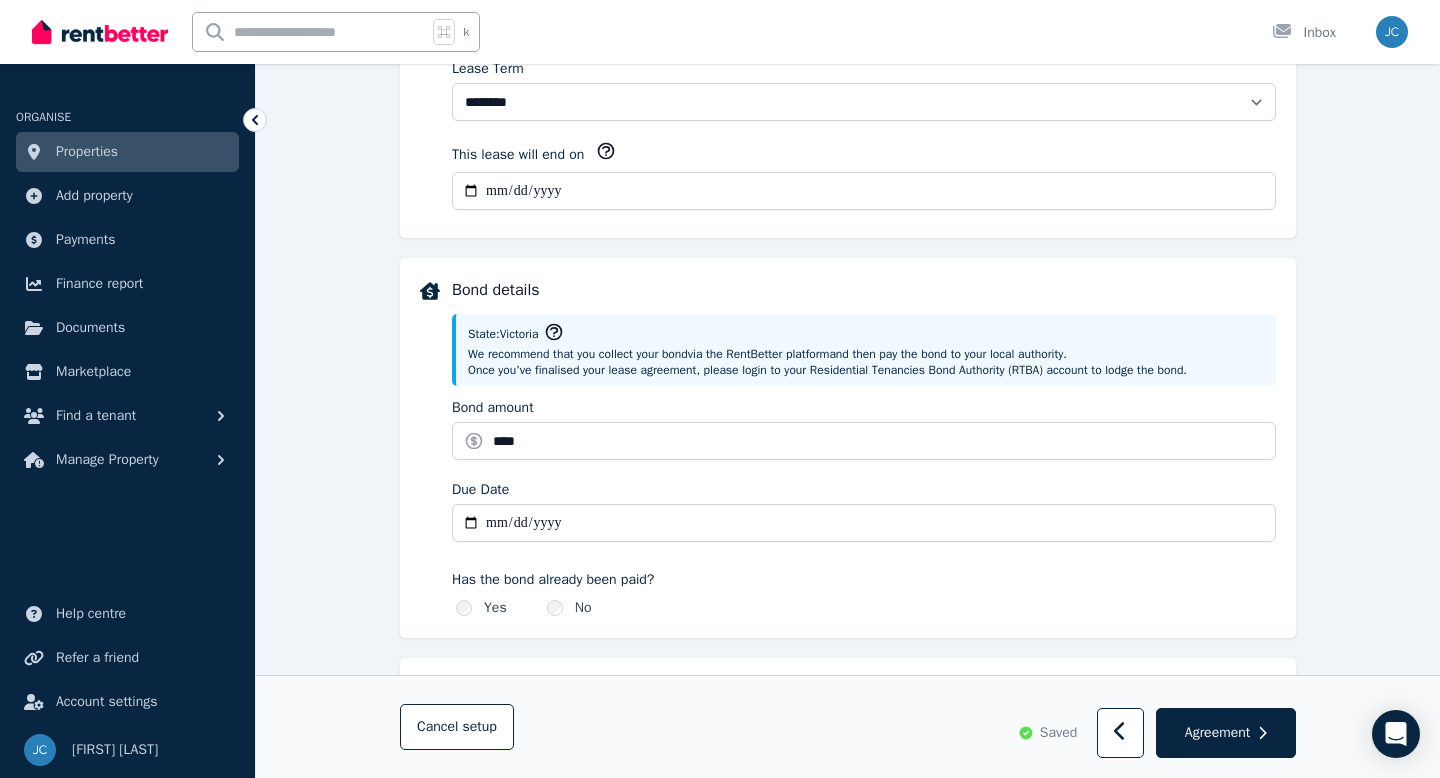 click on "Due Date" at bounding box center (864, 523) 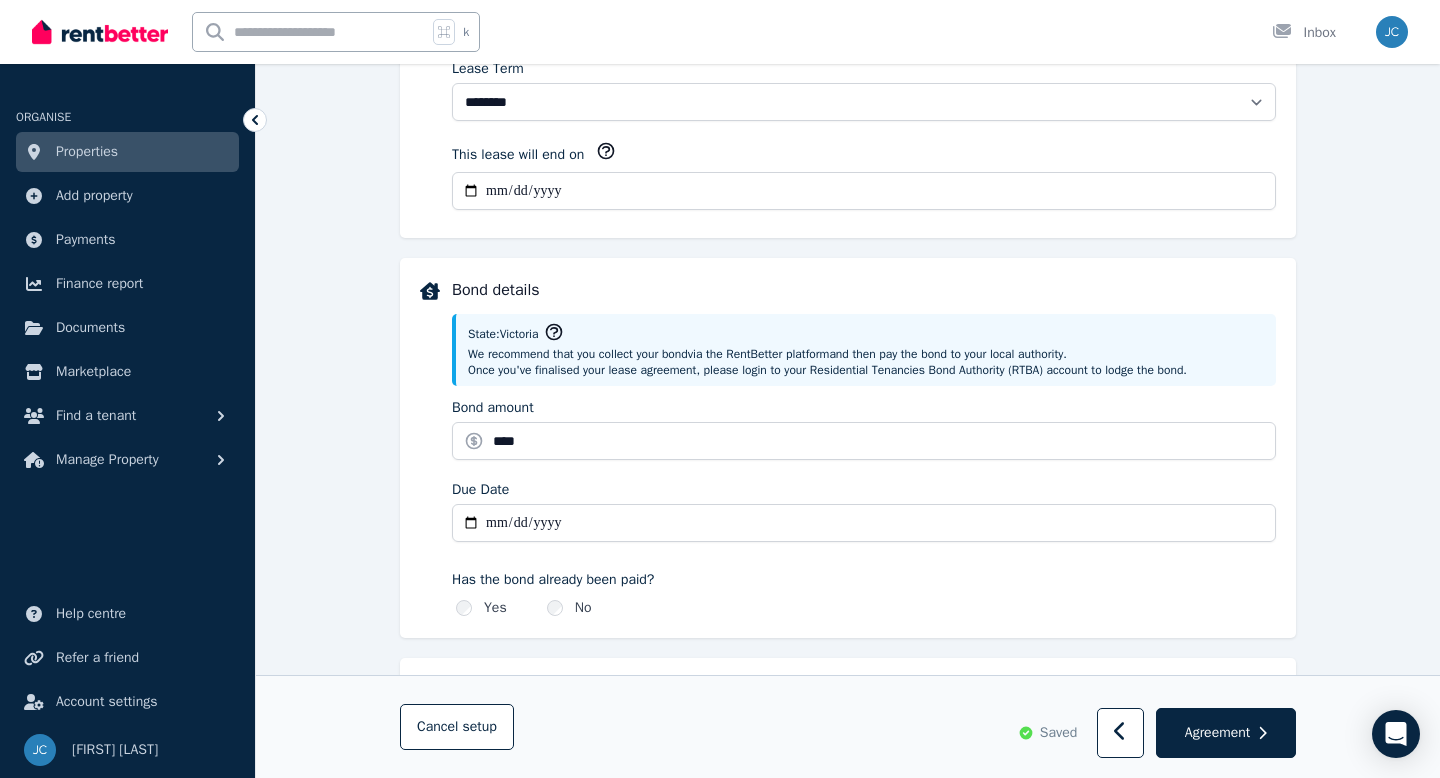 type on "**********" 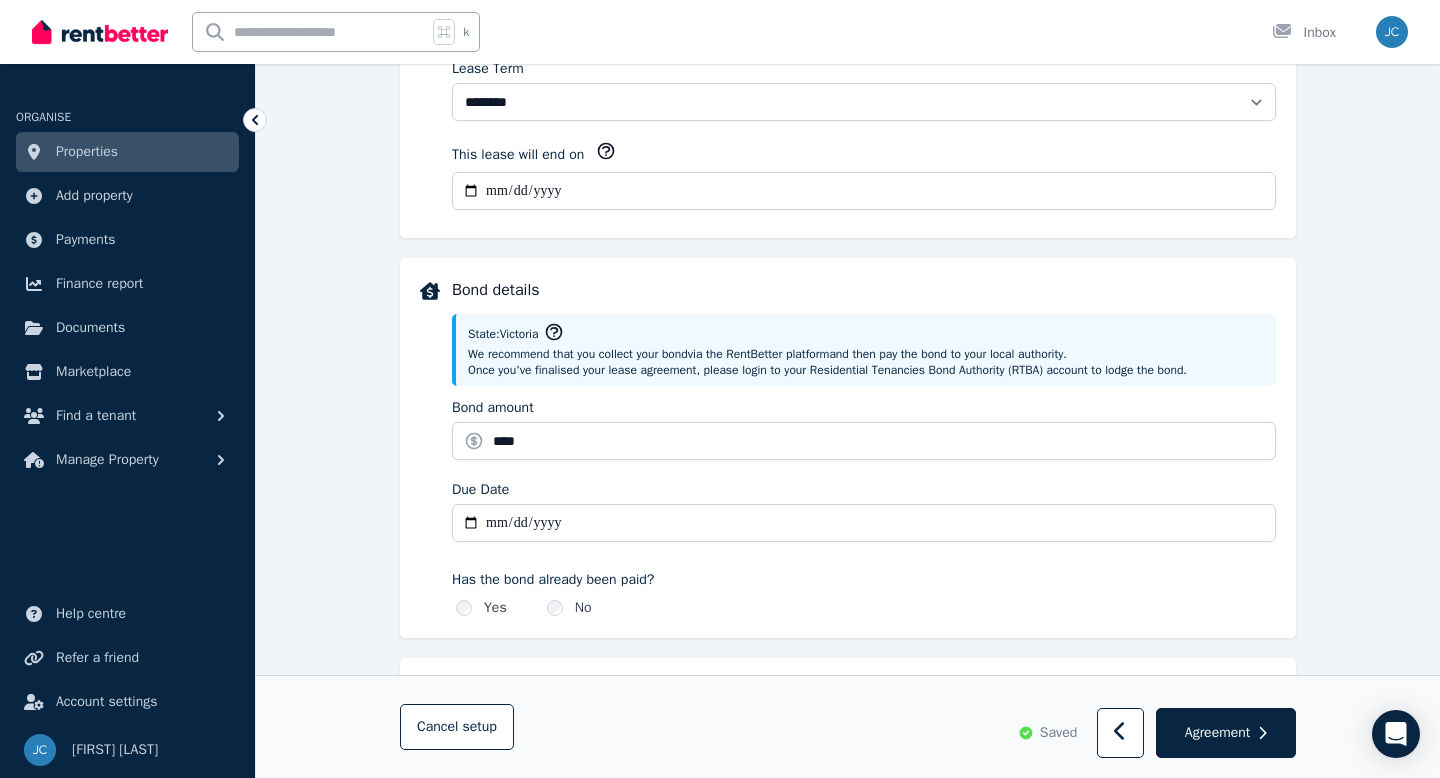 click on "Yes No" at bounding box center (864, 608) 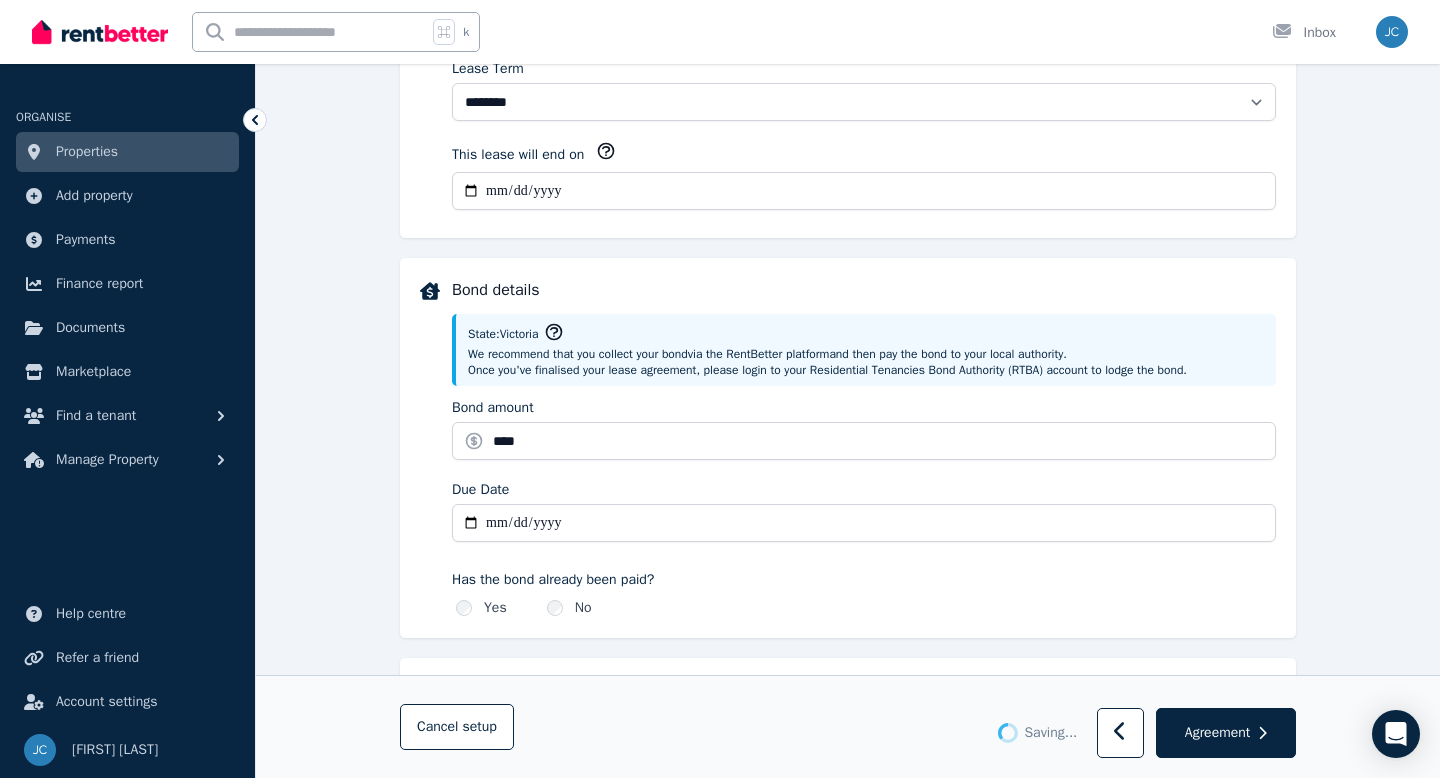 type 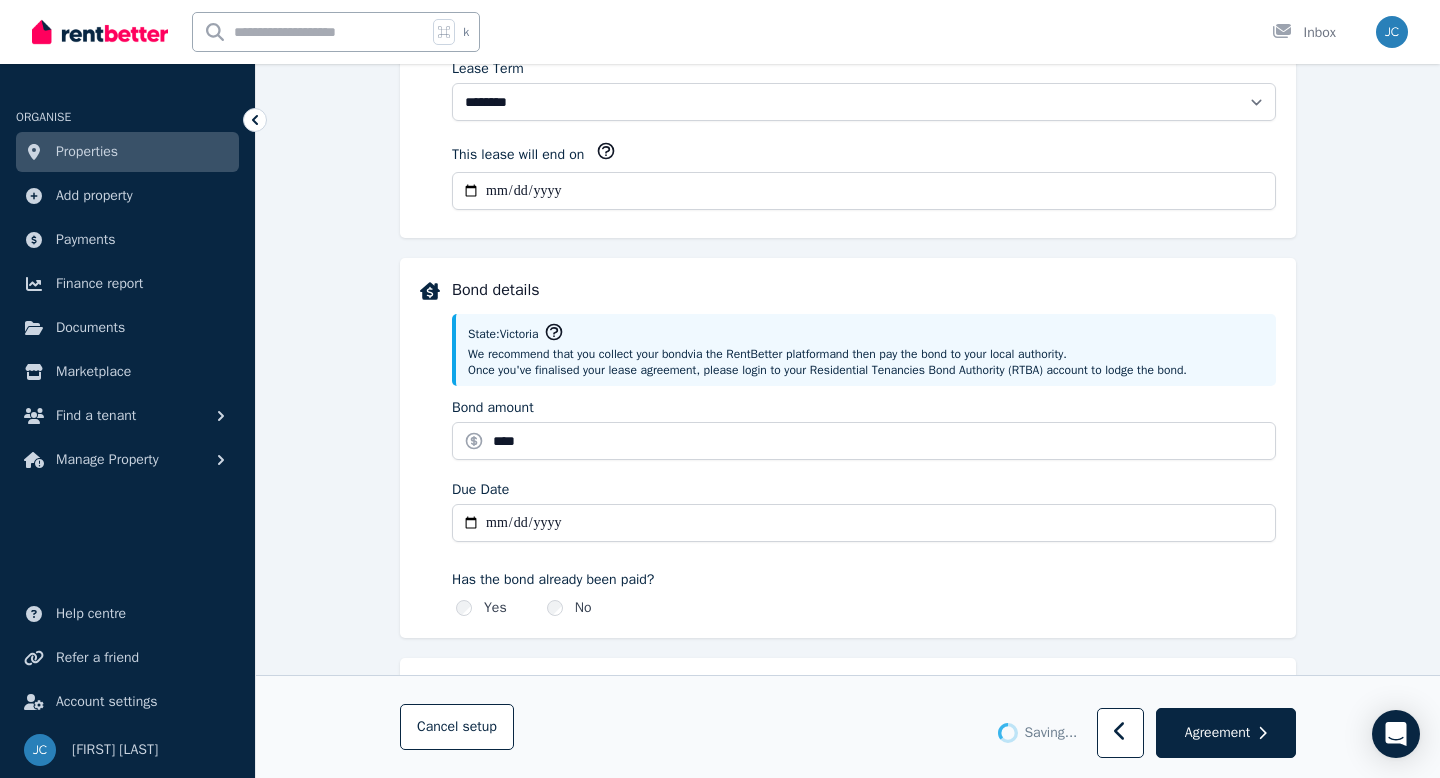 type 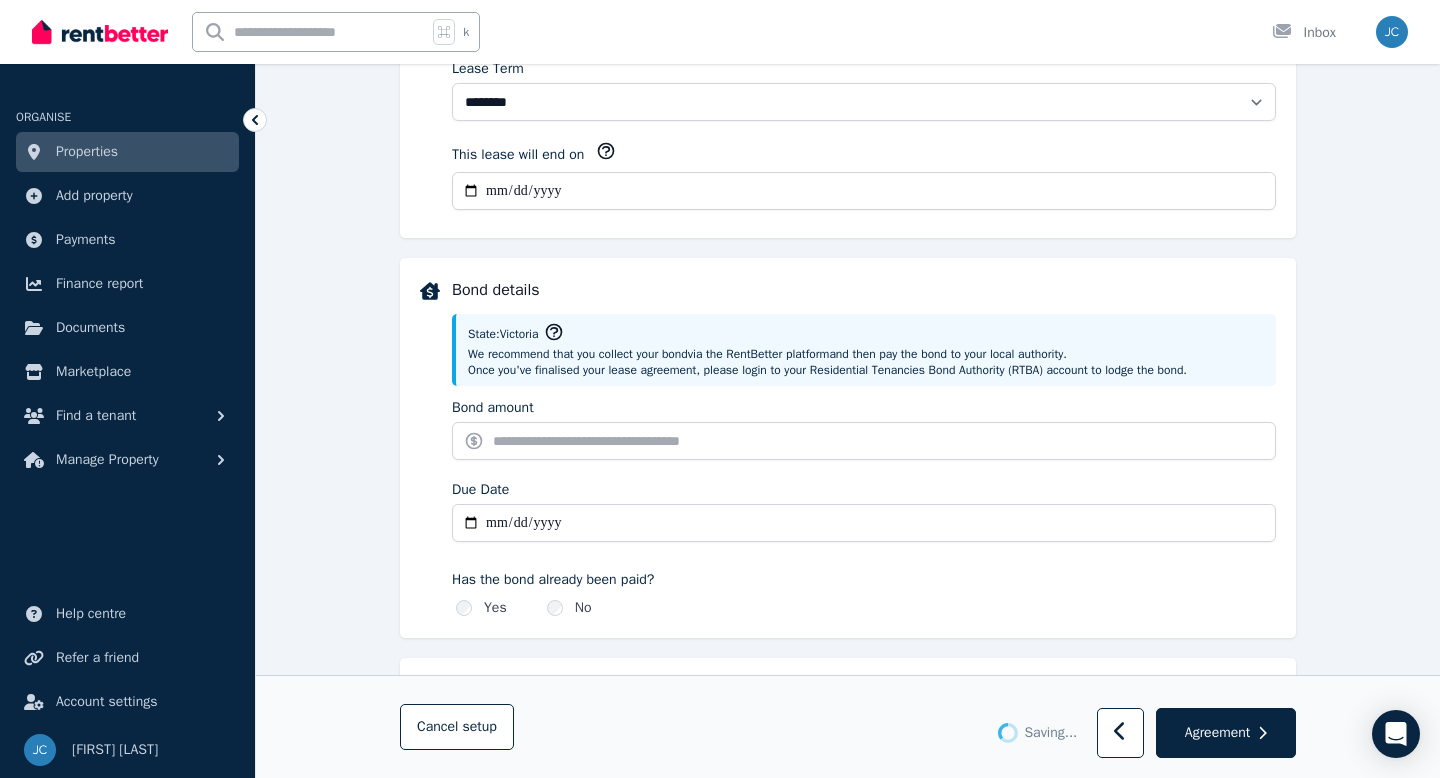 type on "*******" 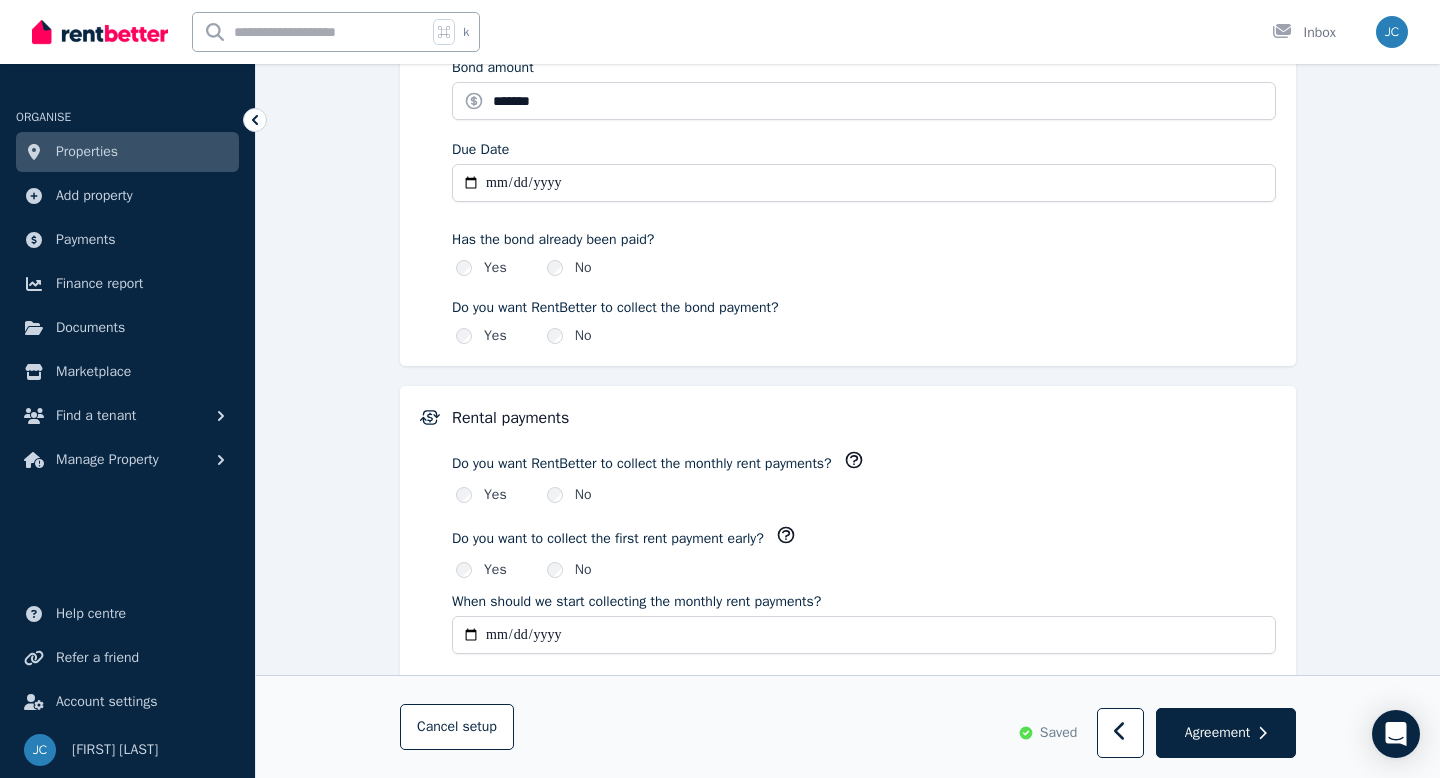 scroll, scrollTop: 1084, scrollLeft: 0, axis: vertical 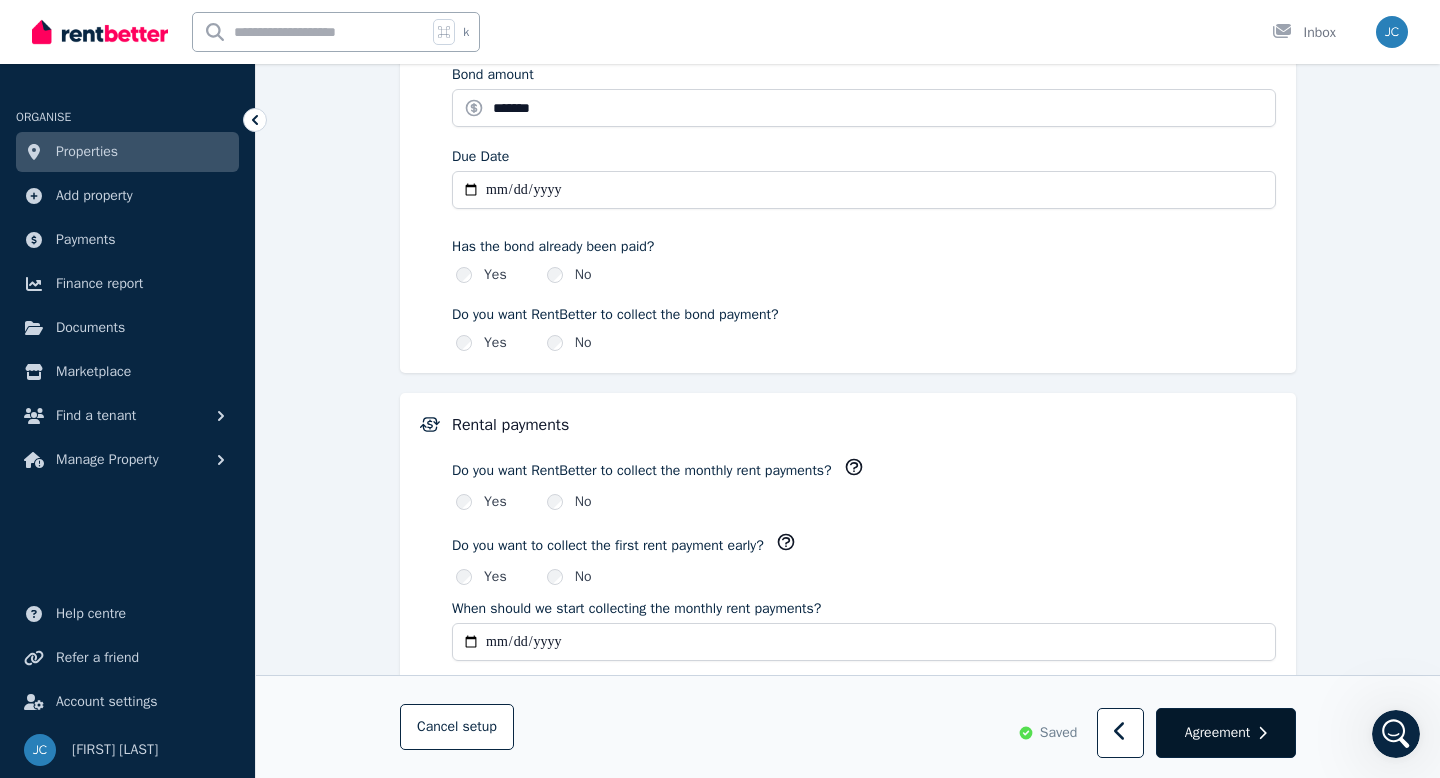 click on "Agreement" at bounding box center [1217, 733] 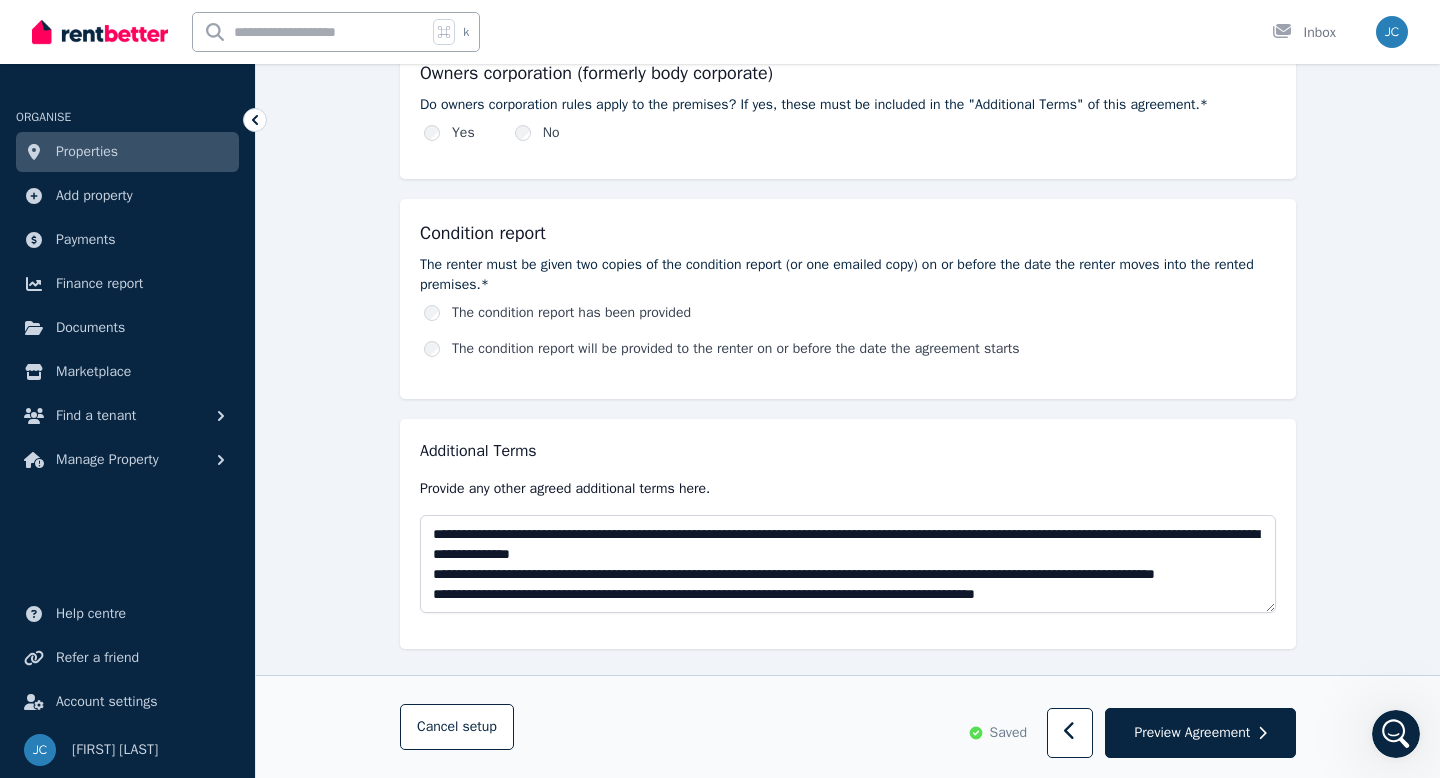 scroll, scrollTop: 1103, scrollLeft: 0, axis: vertical 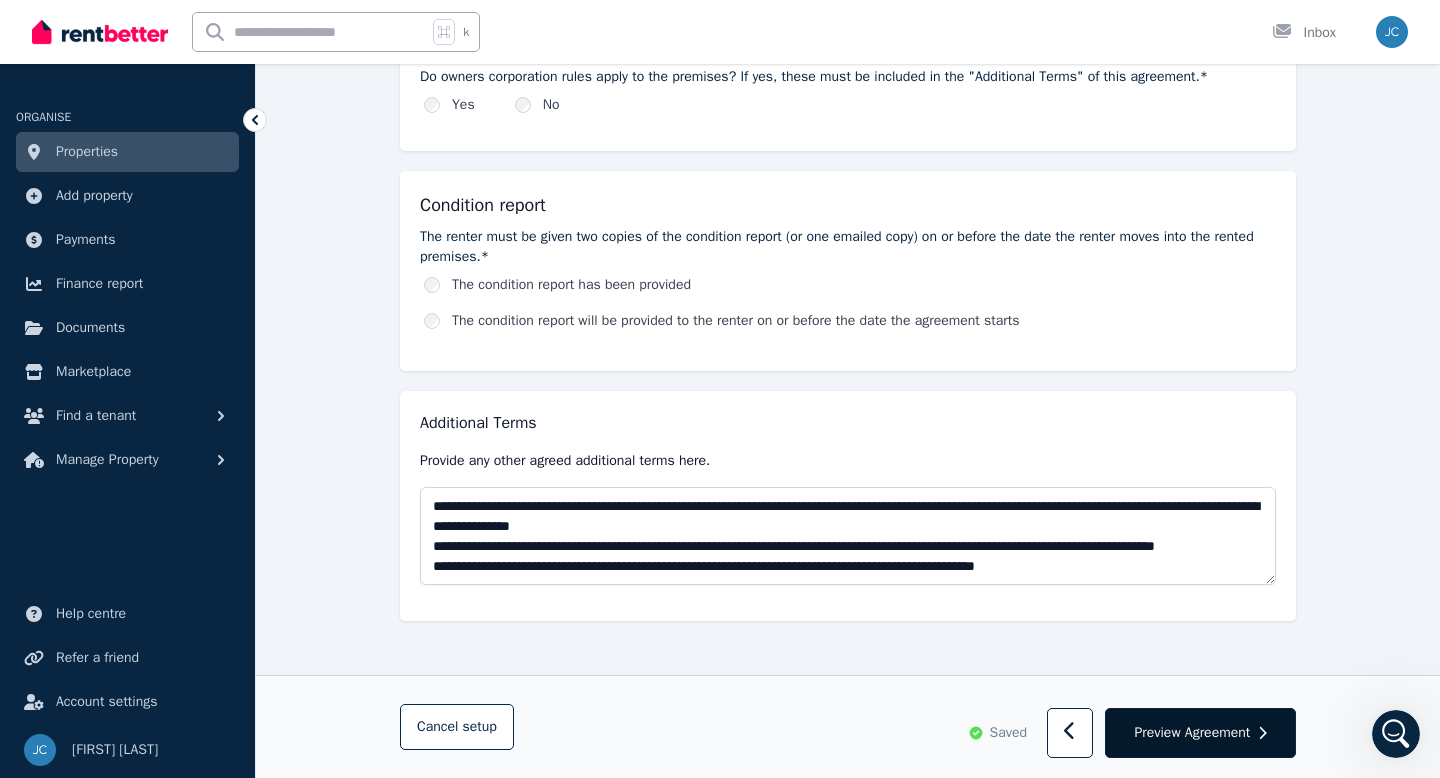click on "Preview Agreement" at bounding box center [1192, 733] 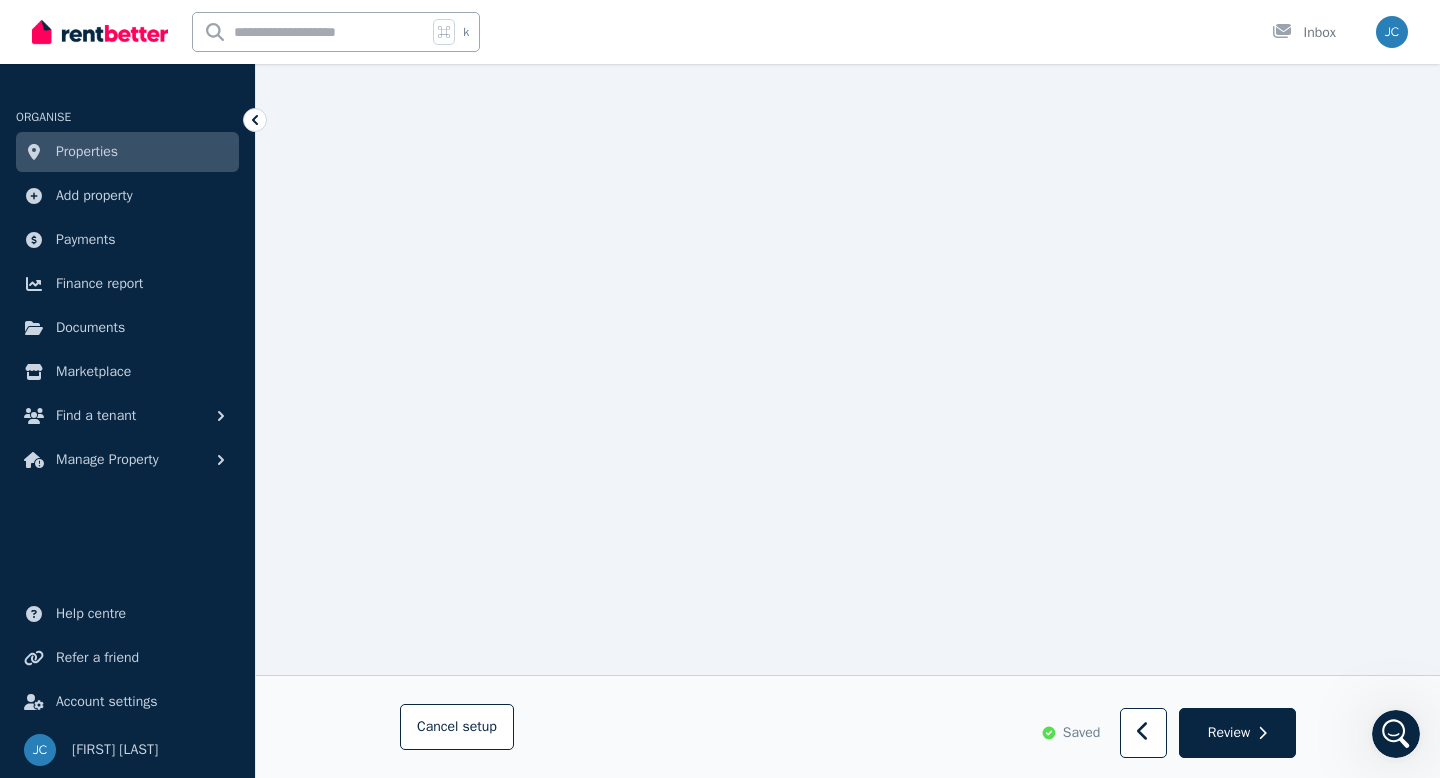 scroll, scrollTop: 13252, scrollLeft: 0, axis: vertical 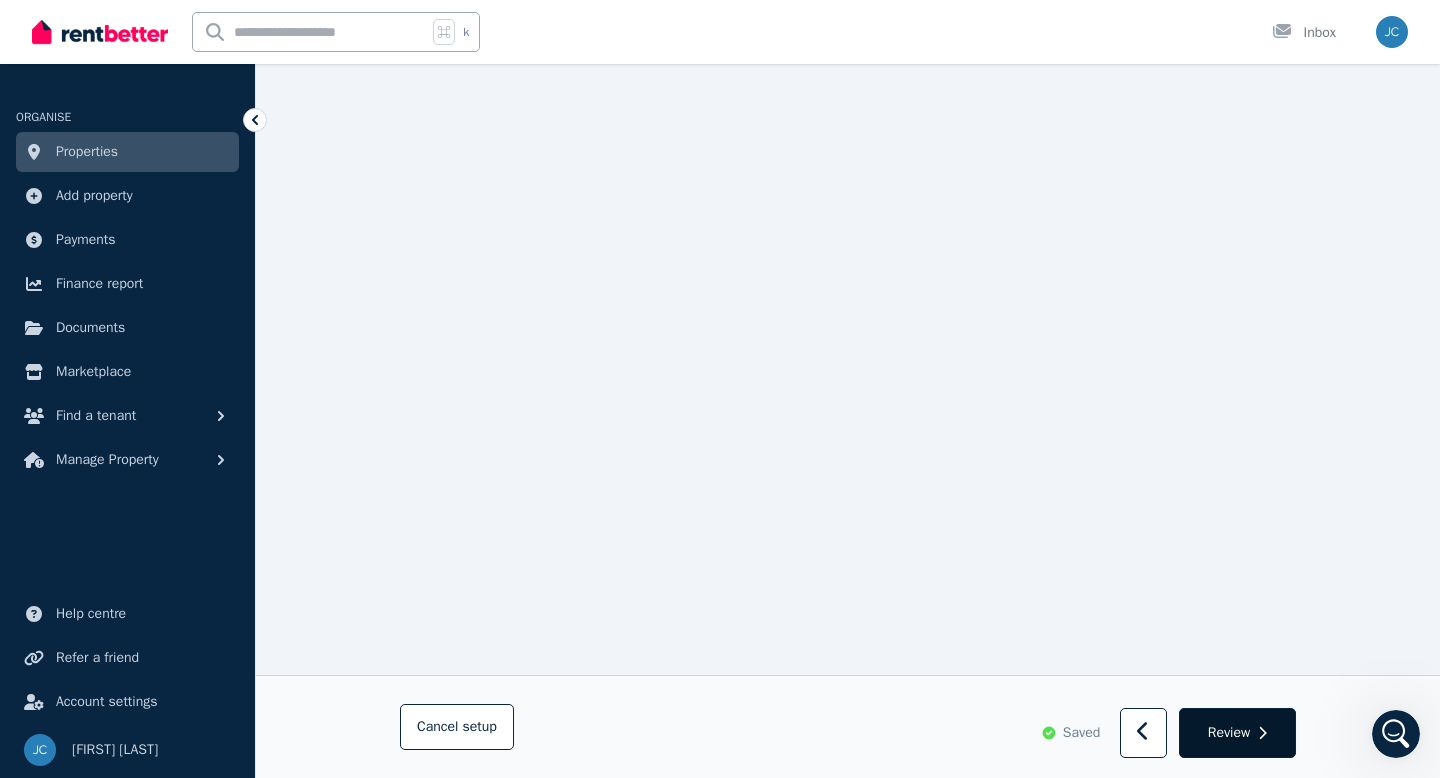 click on "Review" at bounding box center (1229, 733) 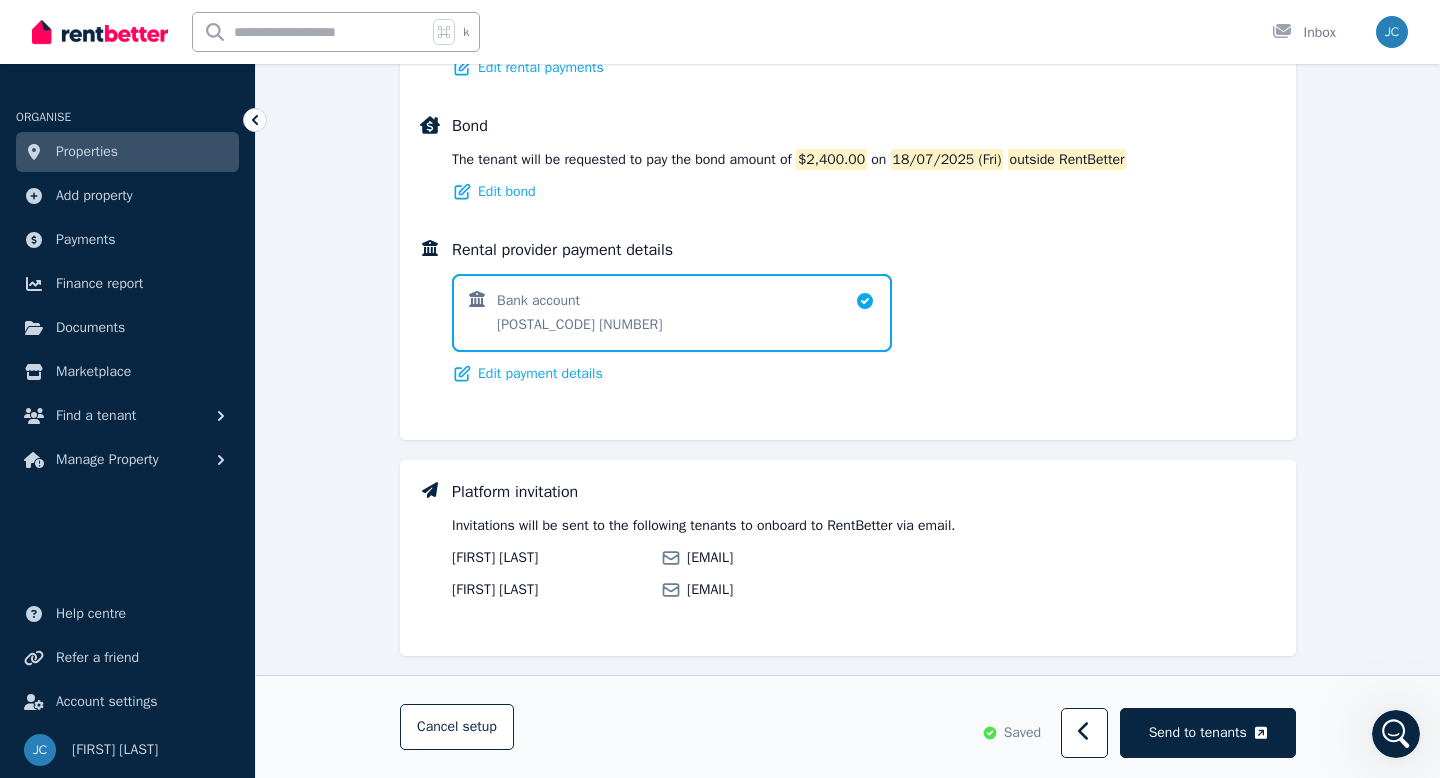 scroll, scrollTop: 1376, scrollLeft: 0, axis: vertical 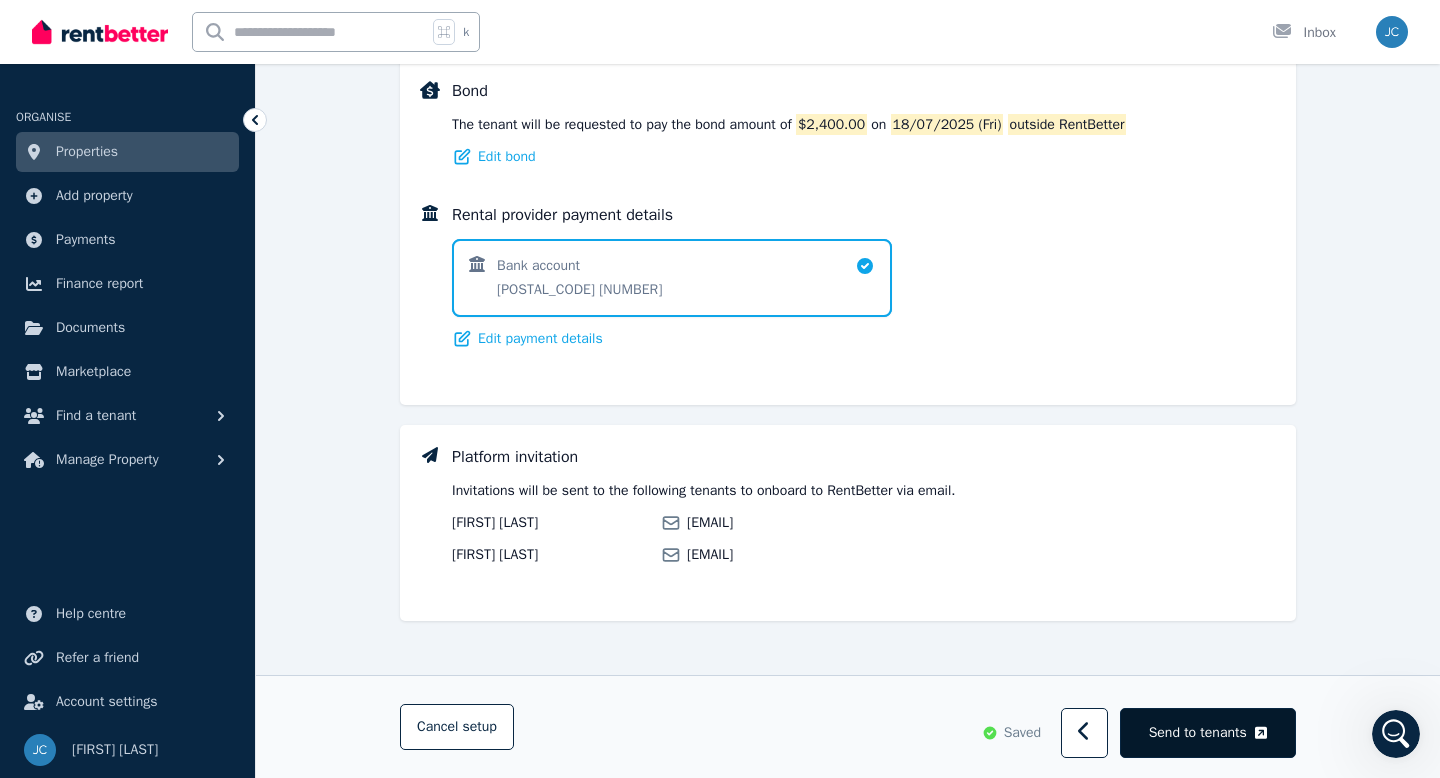 click on "Send to tenants" at bounding box center (1198, 733) 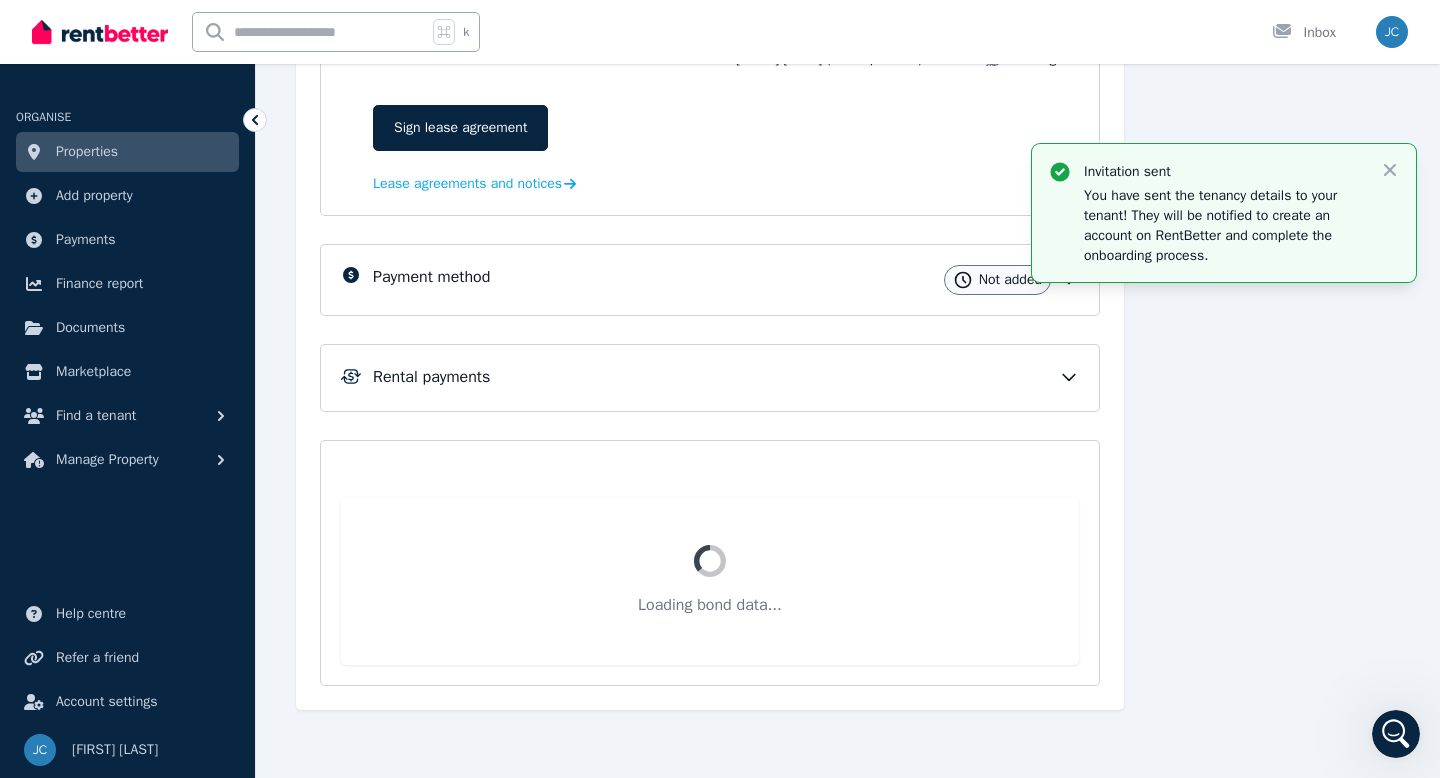 scroll, scrollTop: 382, scrollLeft: 0, axis: vertical 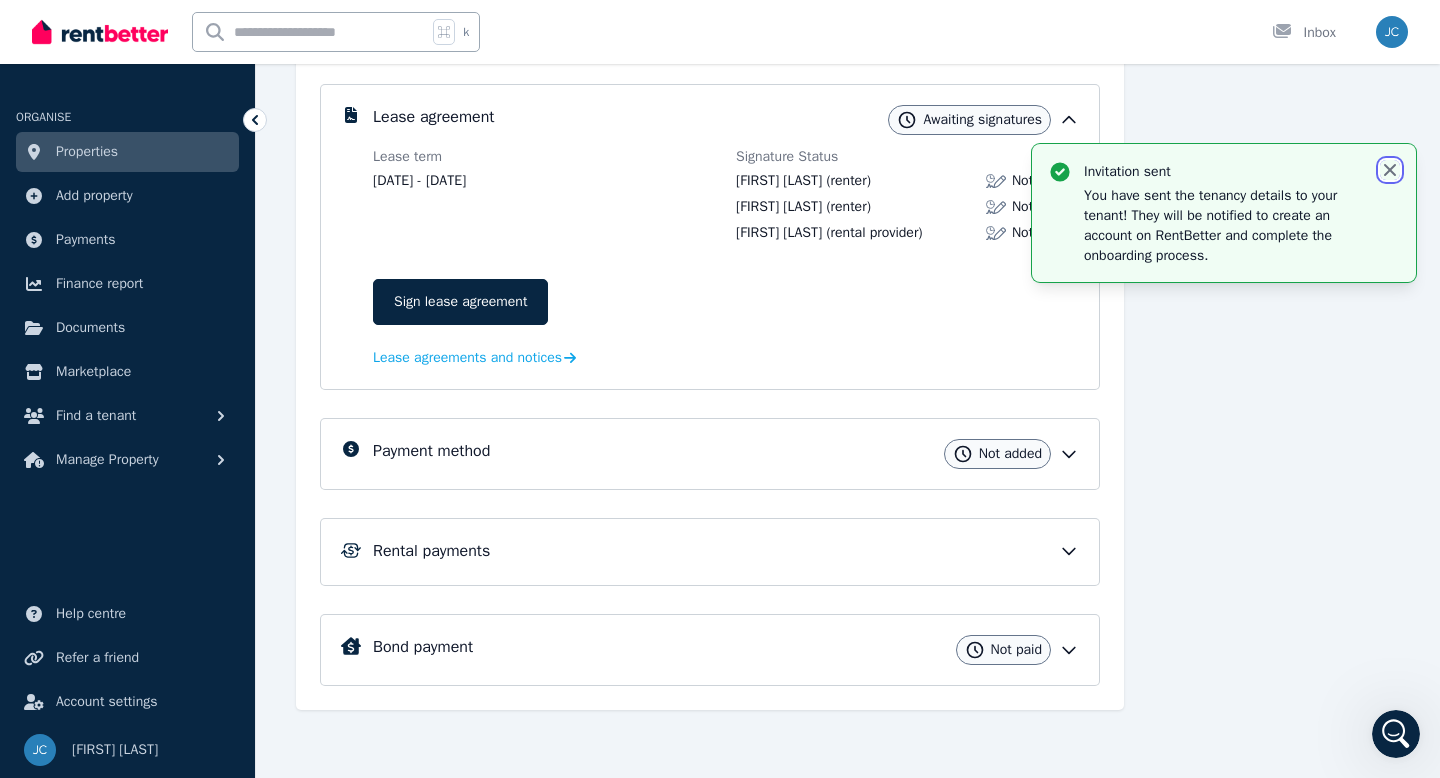 click 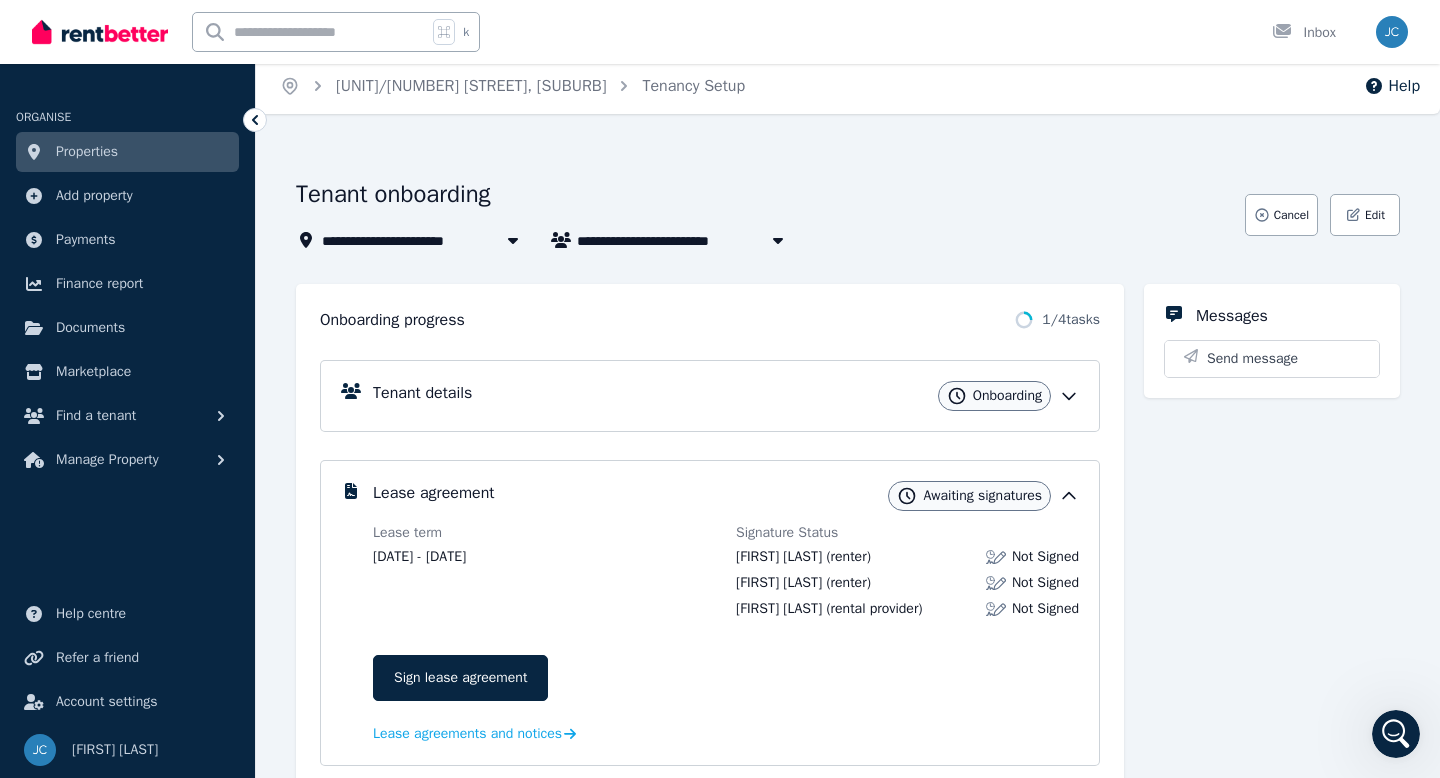 scroll, scrollTop: 0, scrollLeft: 0, axis: both 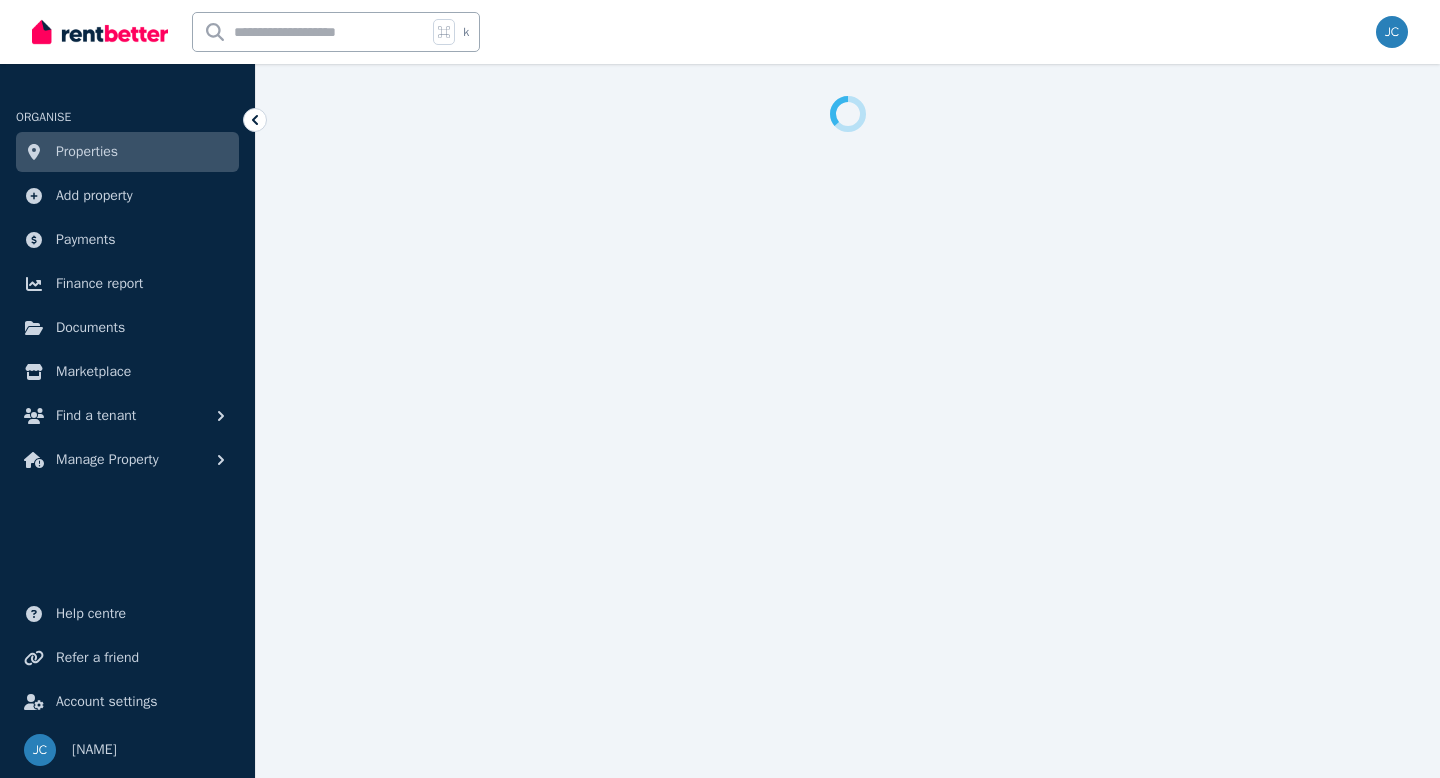 select on "***" 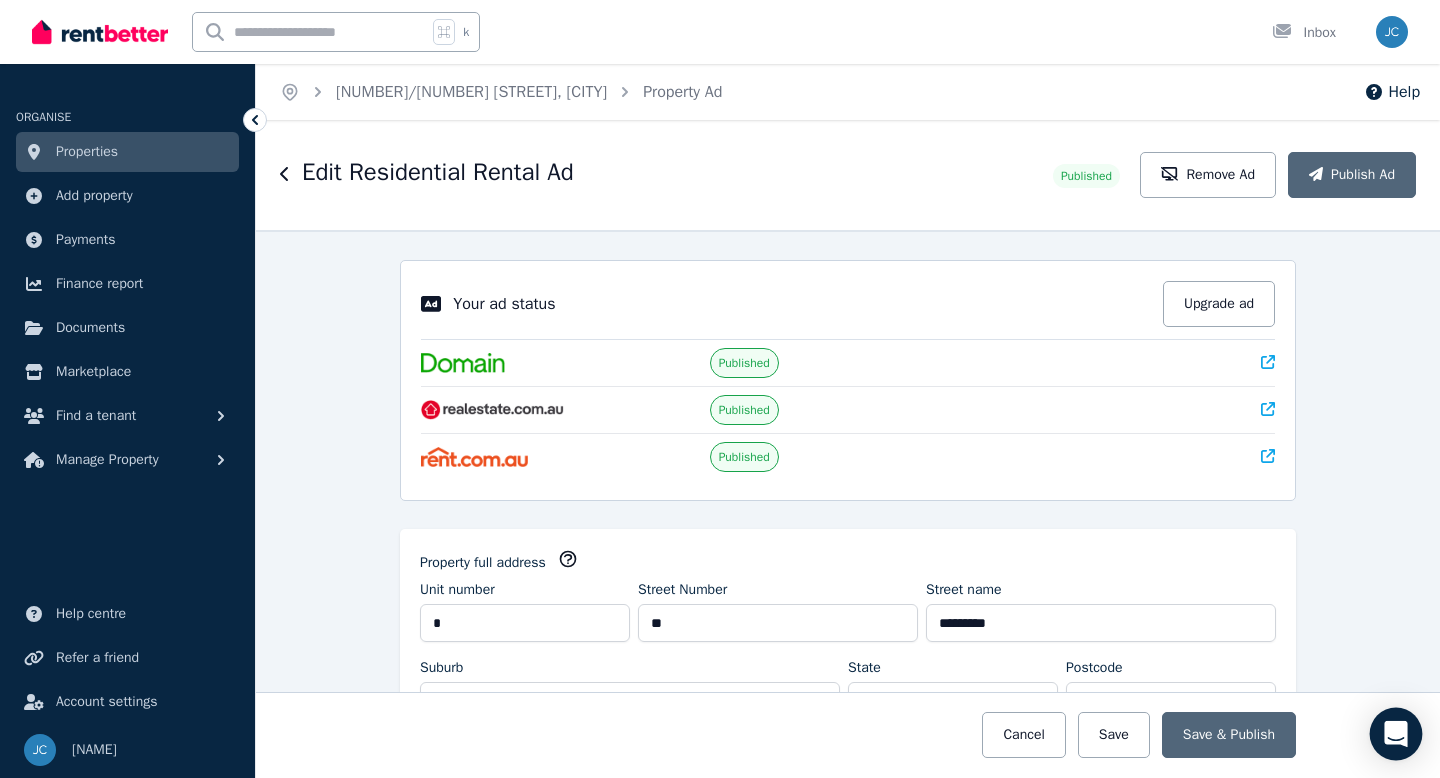 click 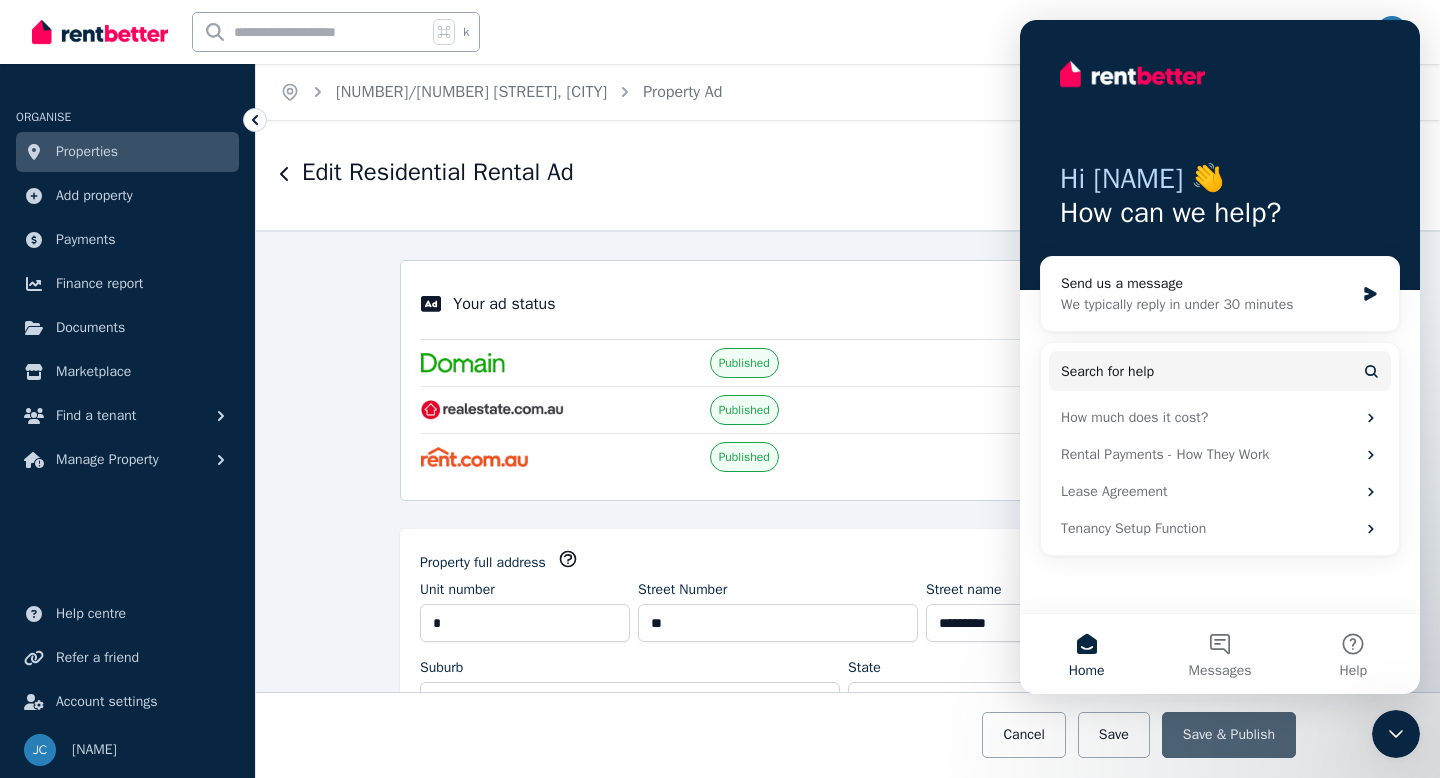 scroll, scrollTop: 0, scrollLeft: 0, axis: both 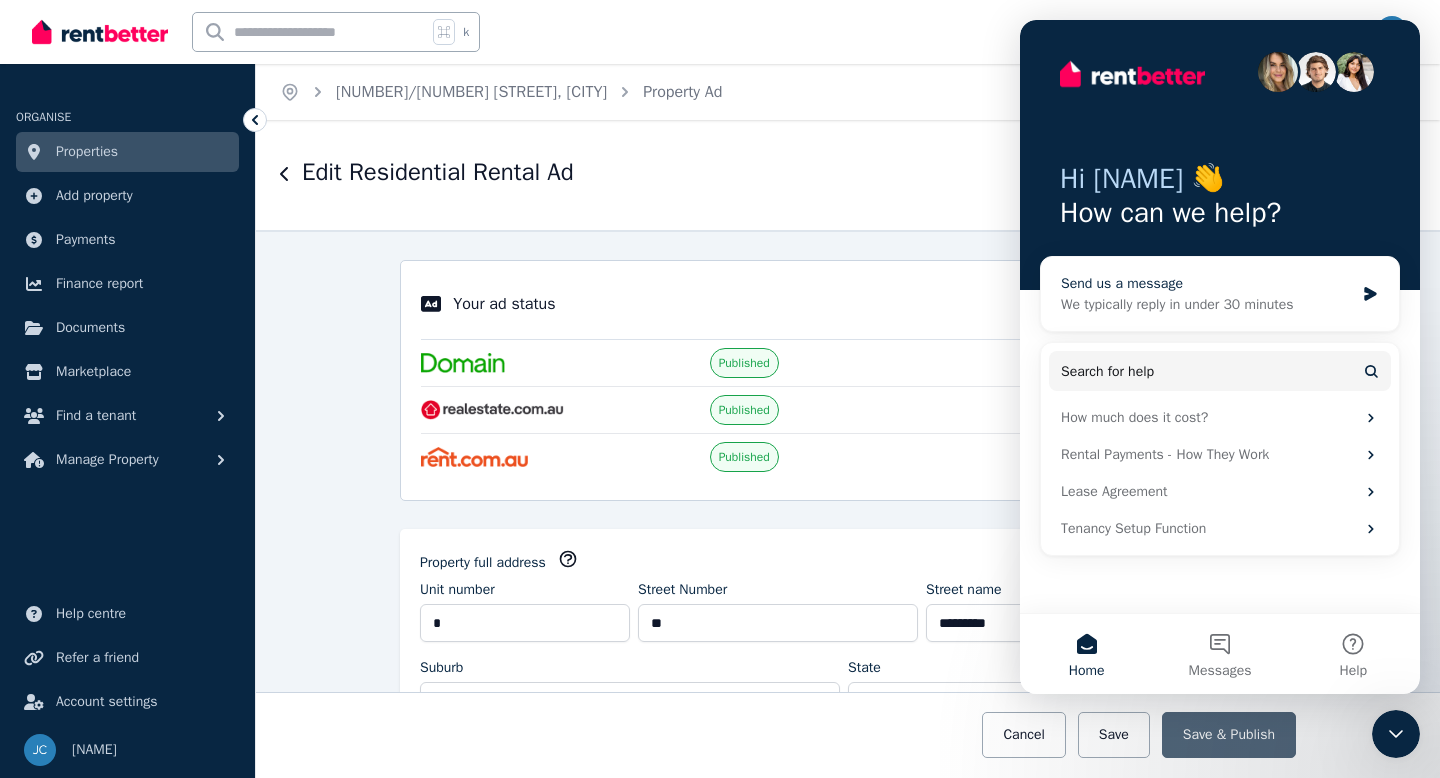 click on "Send us a message" at bounding box center (1207, 283) 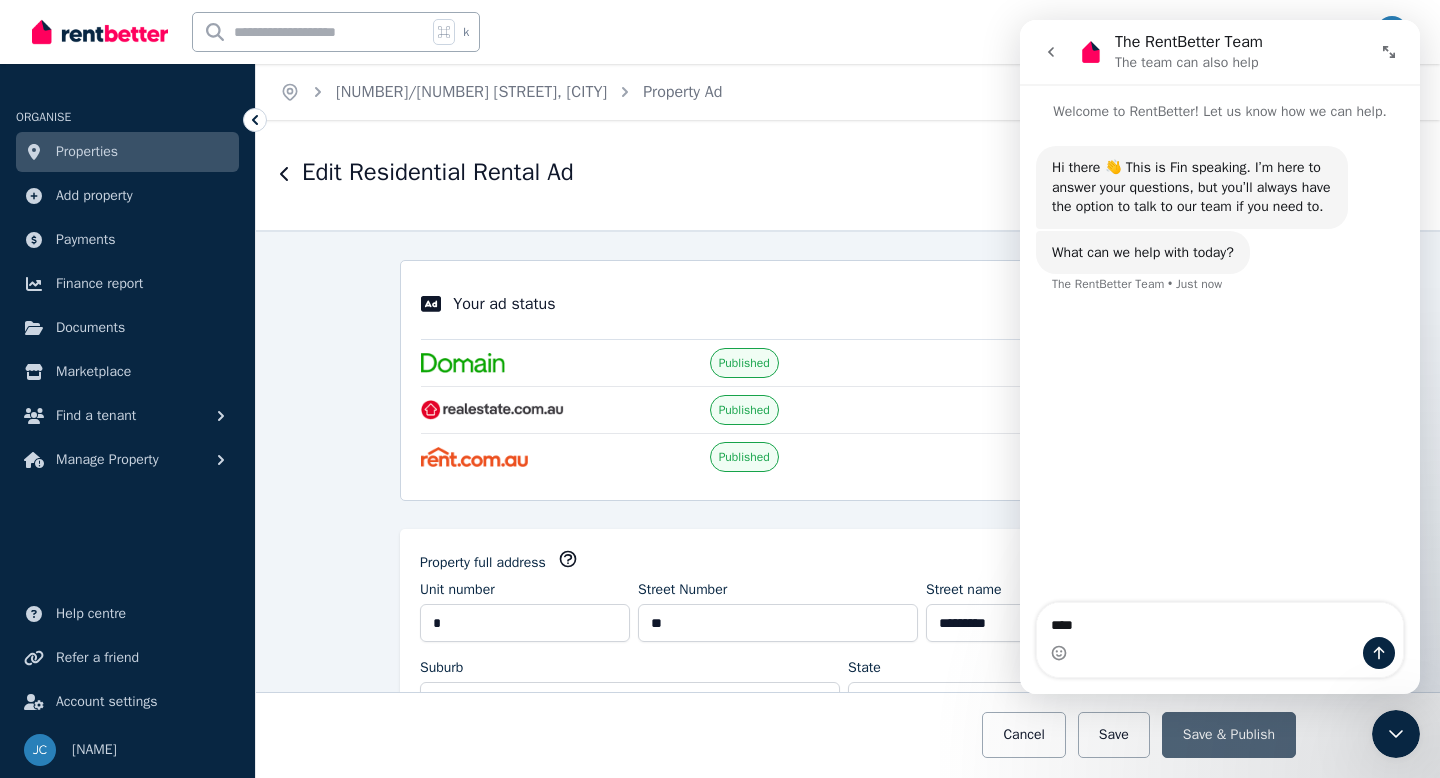 type on "*****" 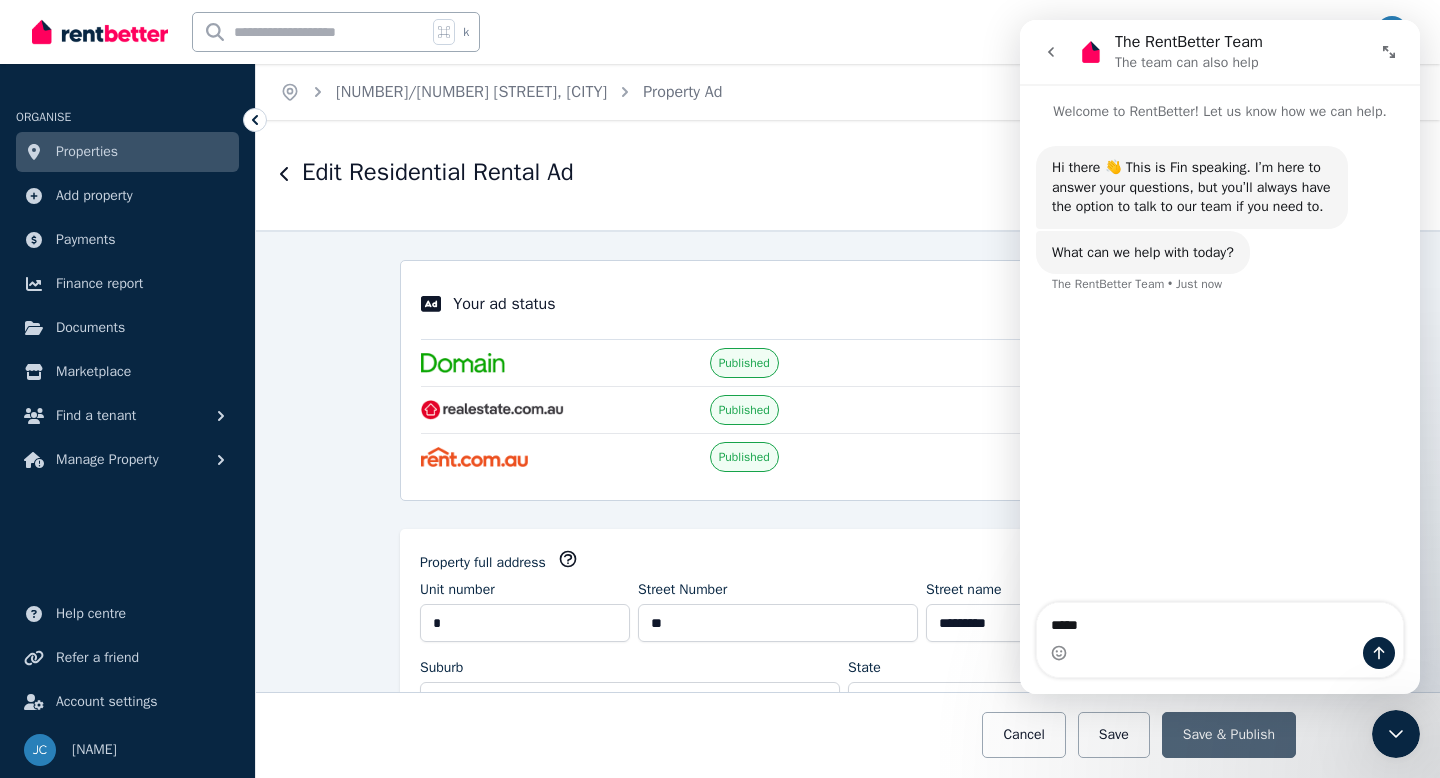 type 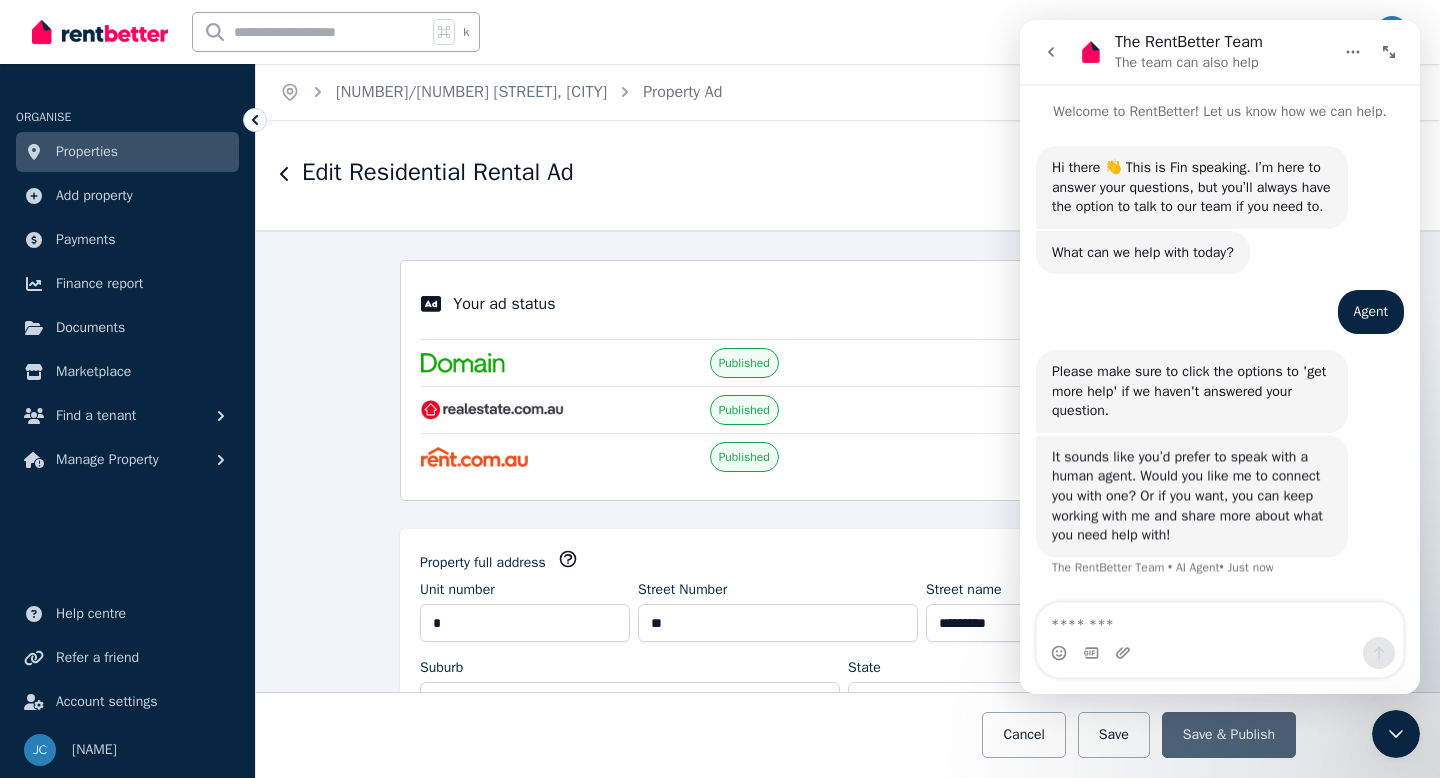 scroll, scrollTop: 15, scrollLeft: 0, axis: vertical 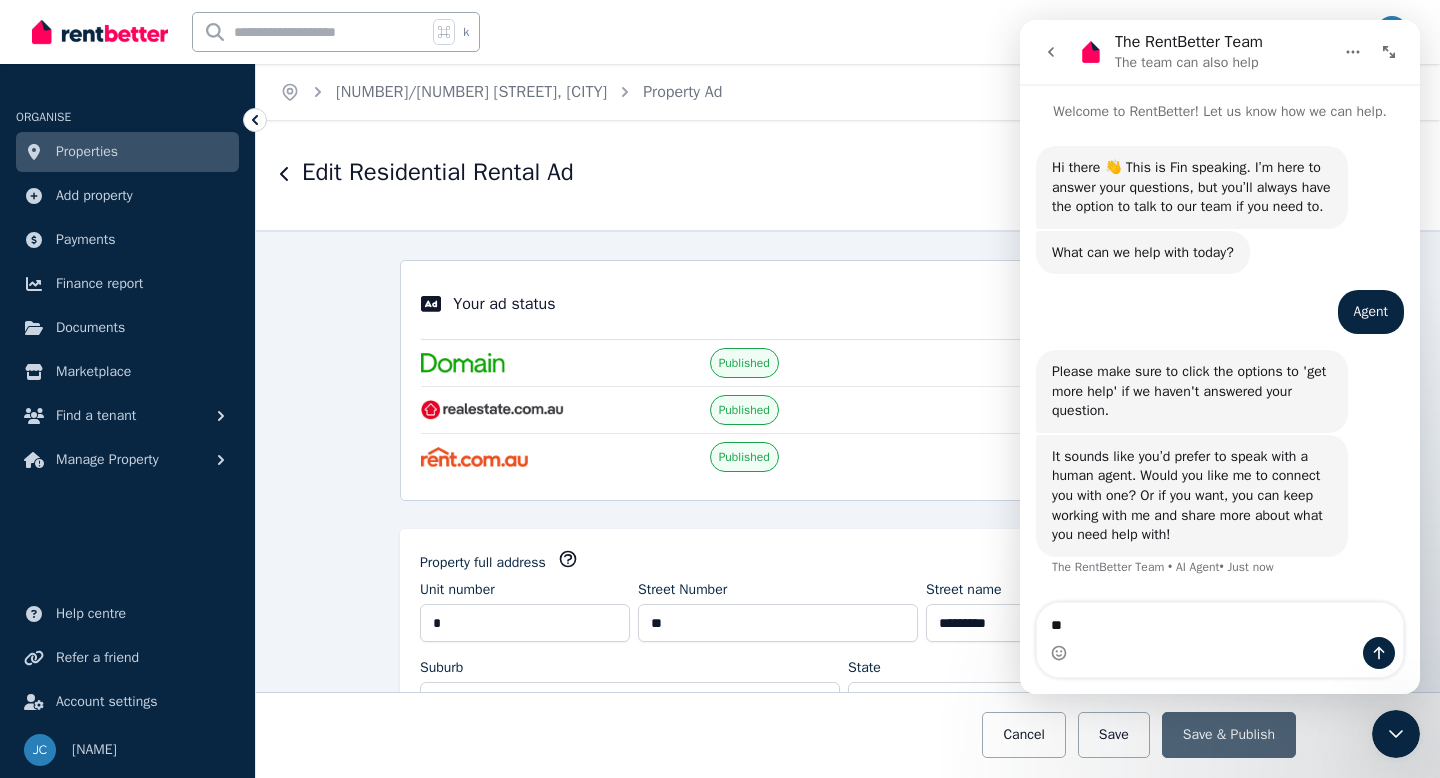 type on "***" 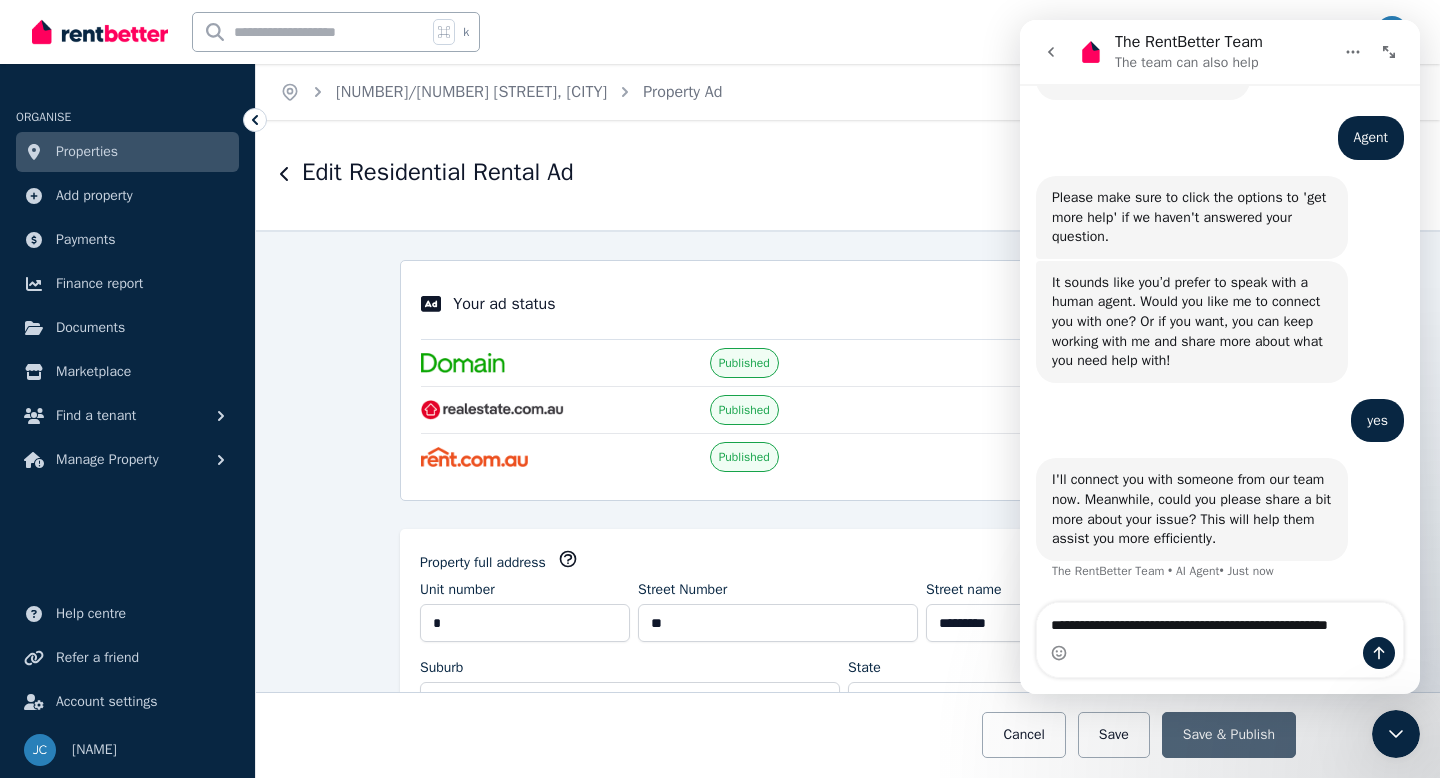 scroll, scrollTop: 213, scrollLeft: 0, axis: vertical 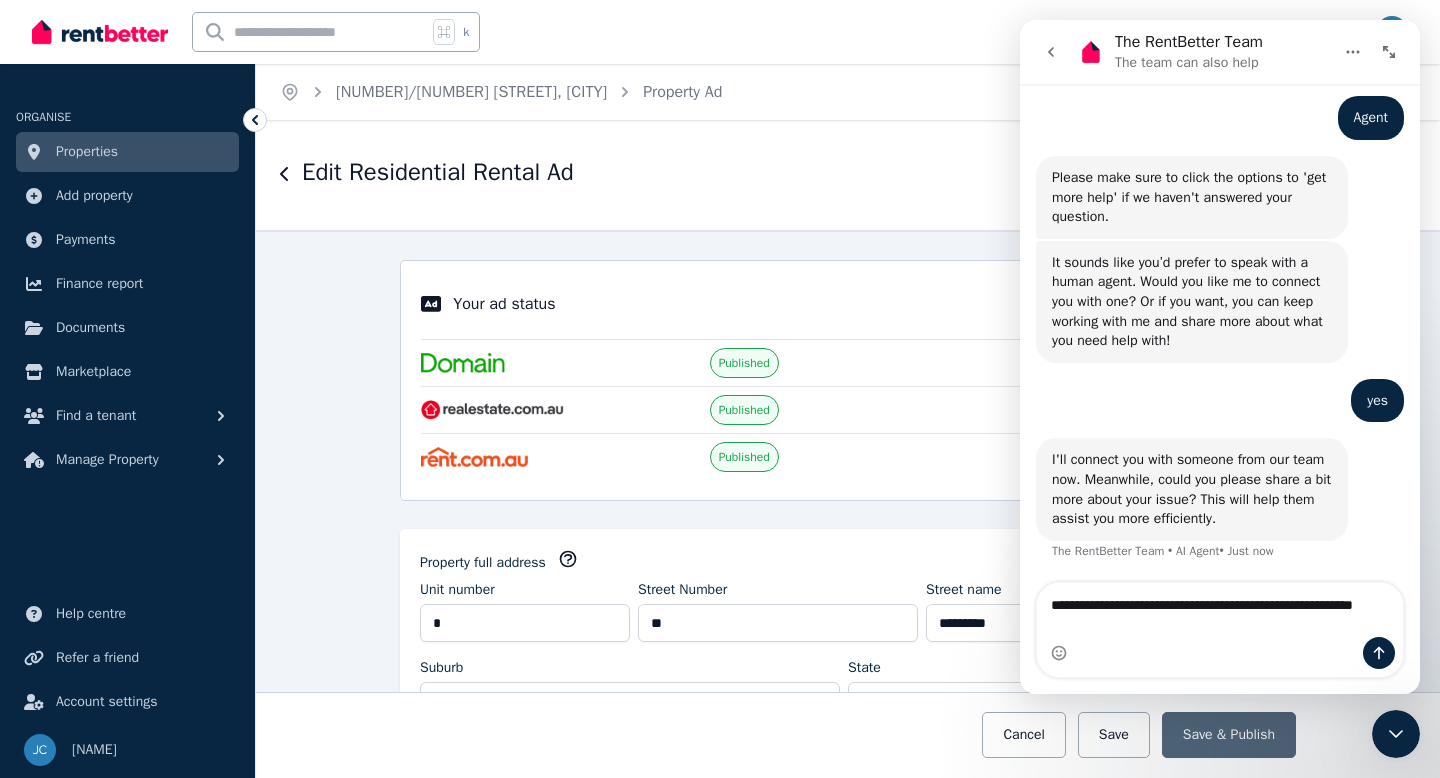 type on "**********" 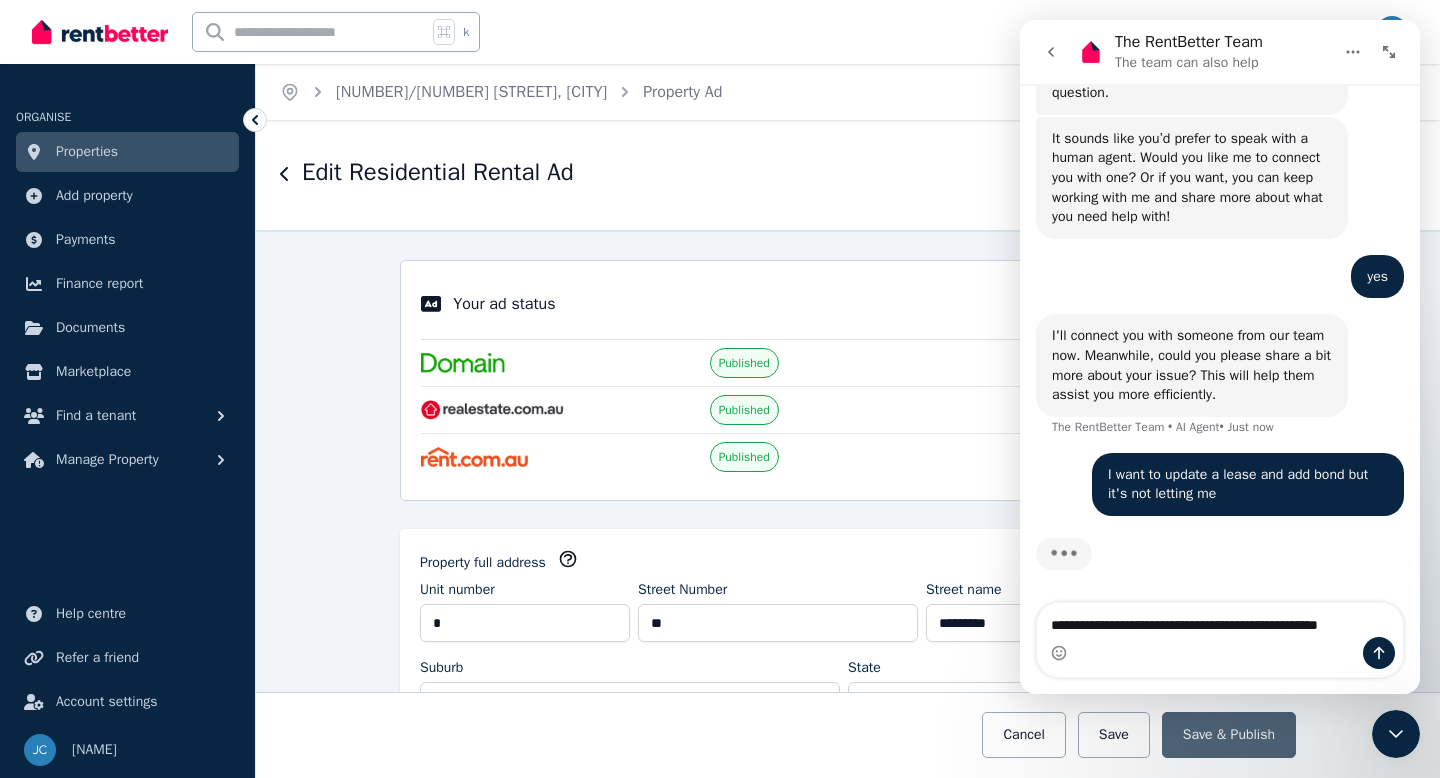 scroll, scrollTop: 357, scrollLeft: 0, axis: vertical 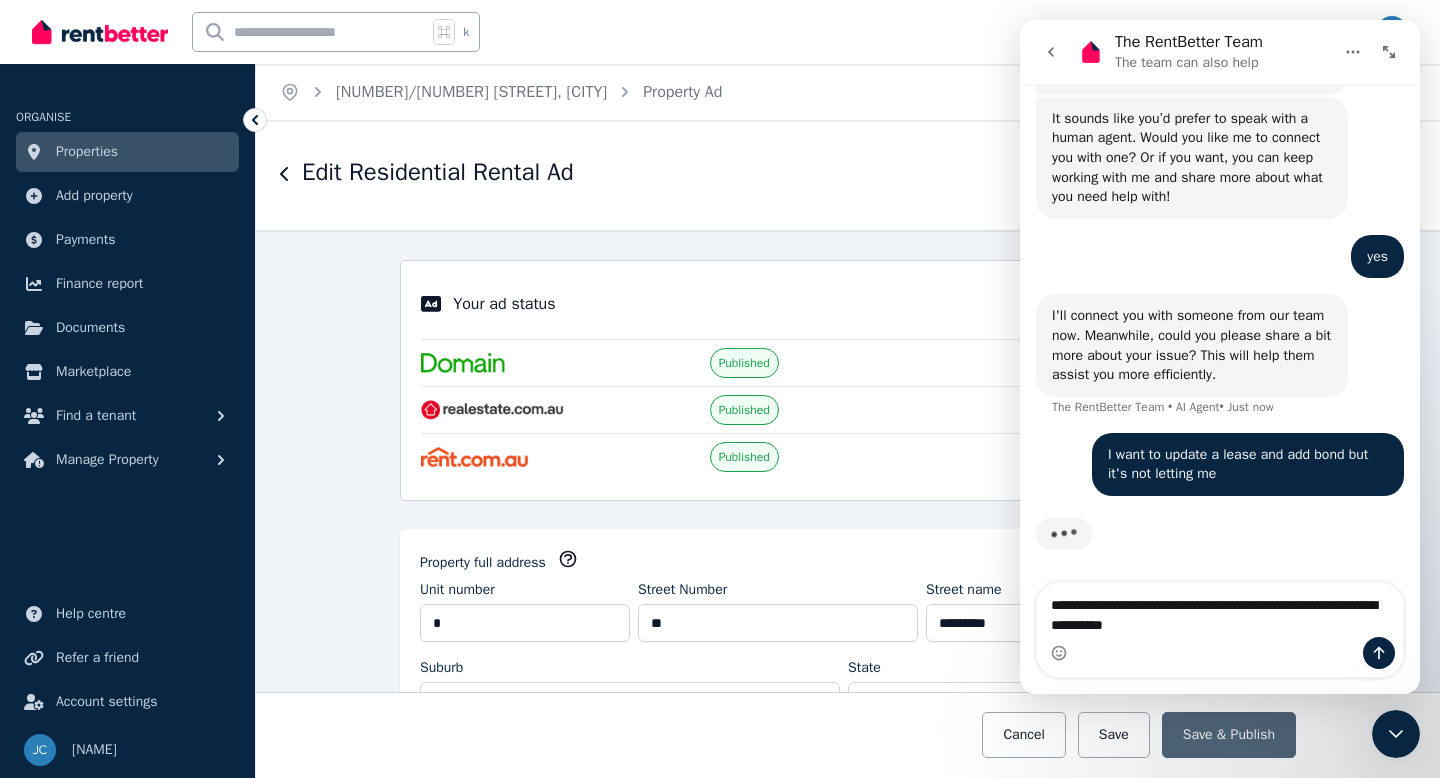 type on "**********" 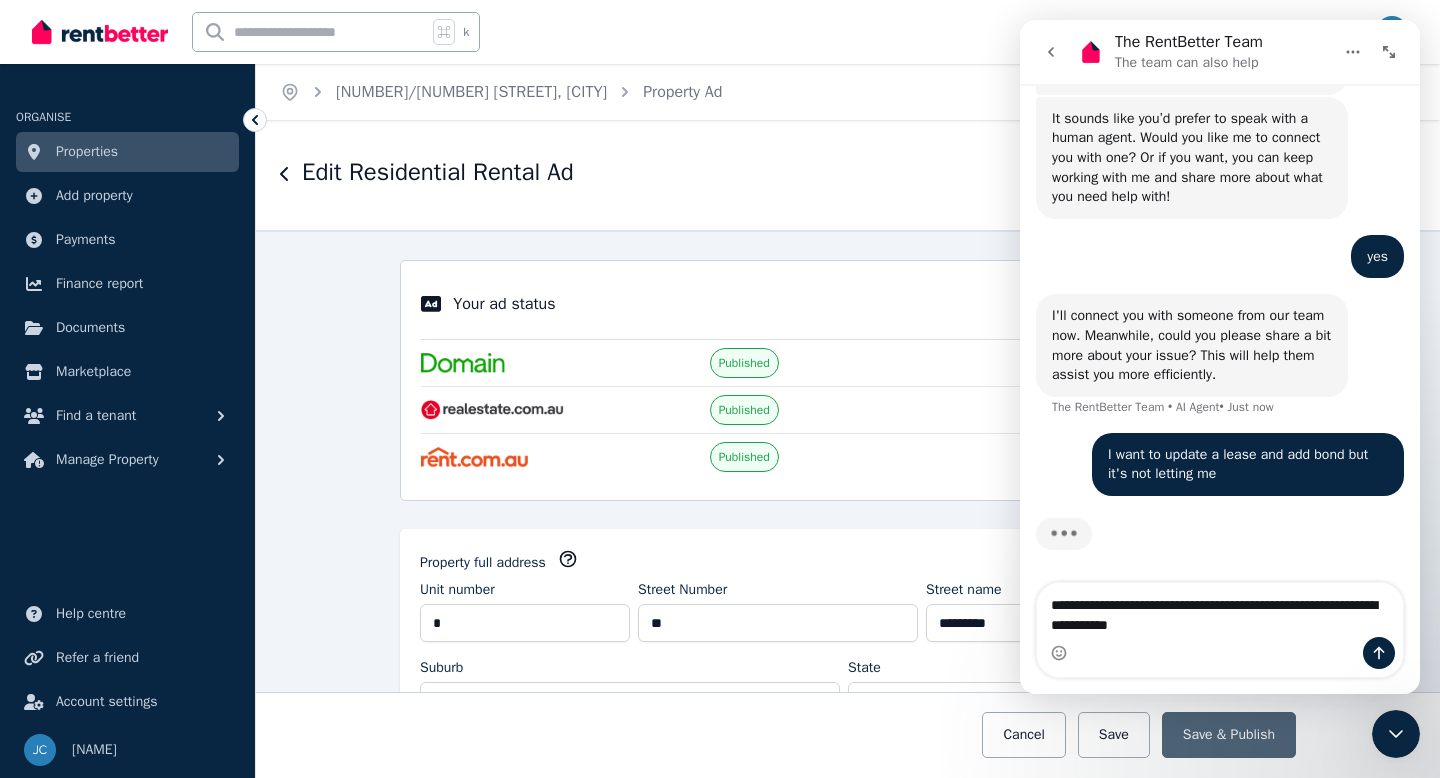 scroll, scrollTop: 377, scrollLeft: 0, axis: vertical 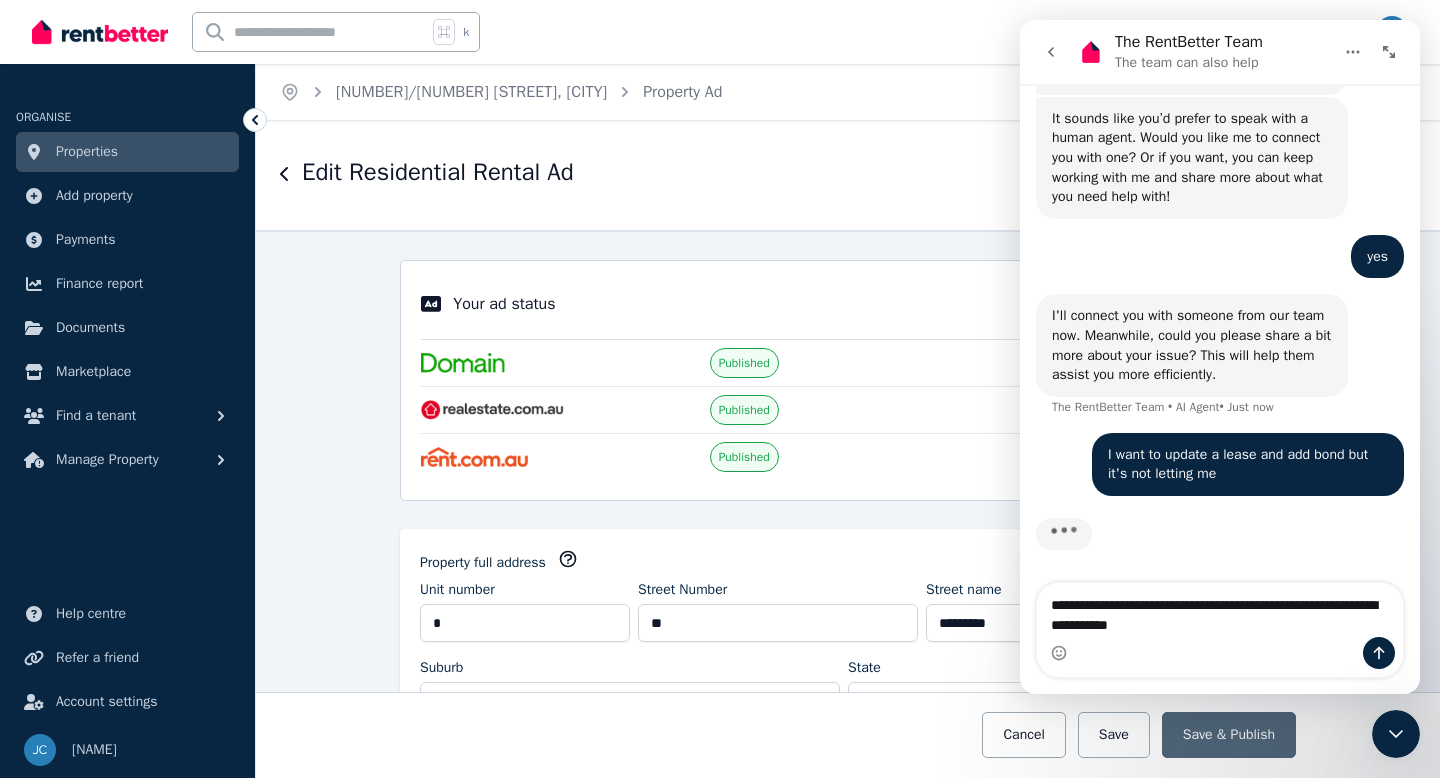 type 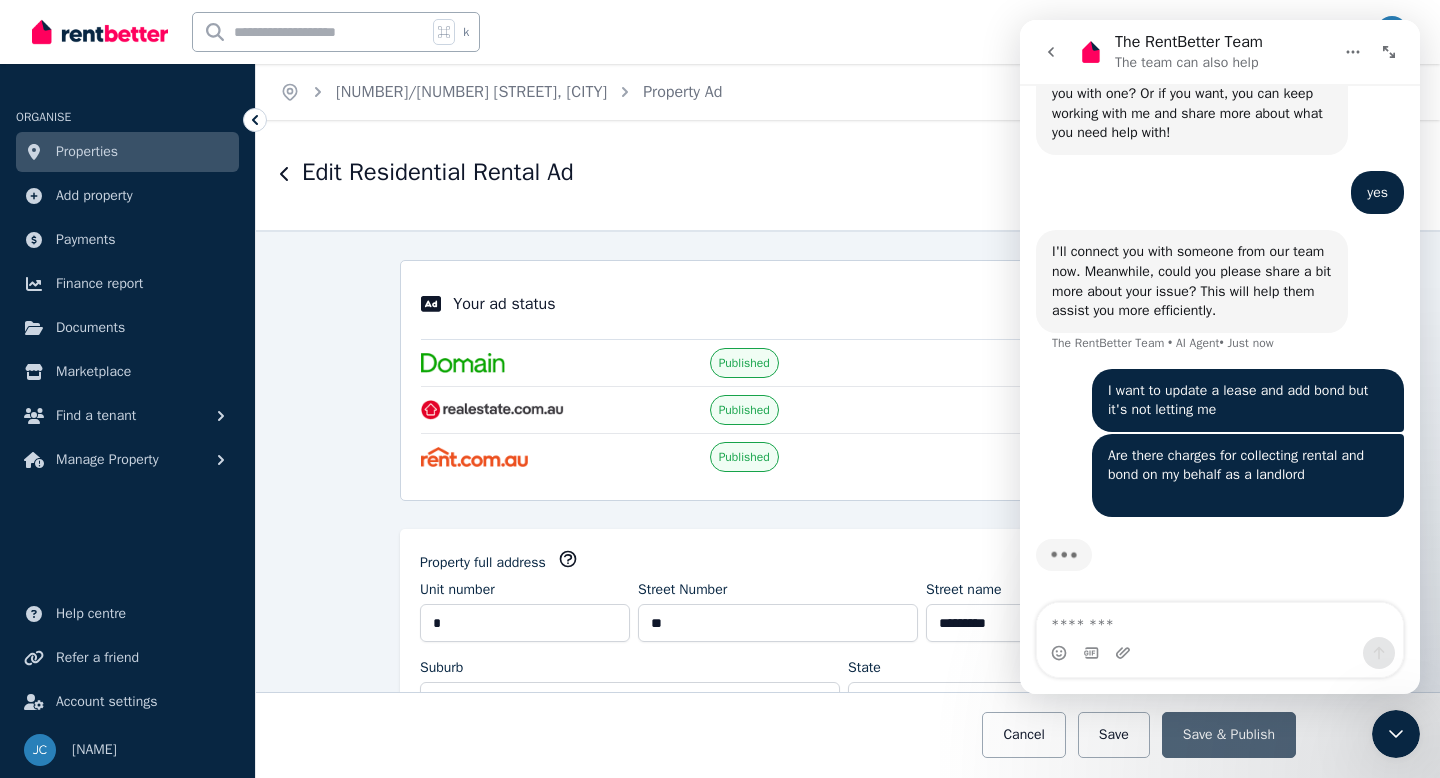 scroll, scrollTop: 422, scrollLeft: 0, axis: vertical 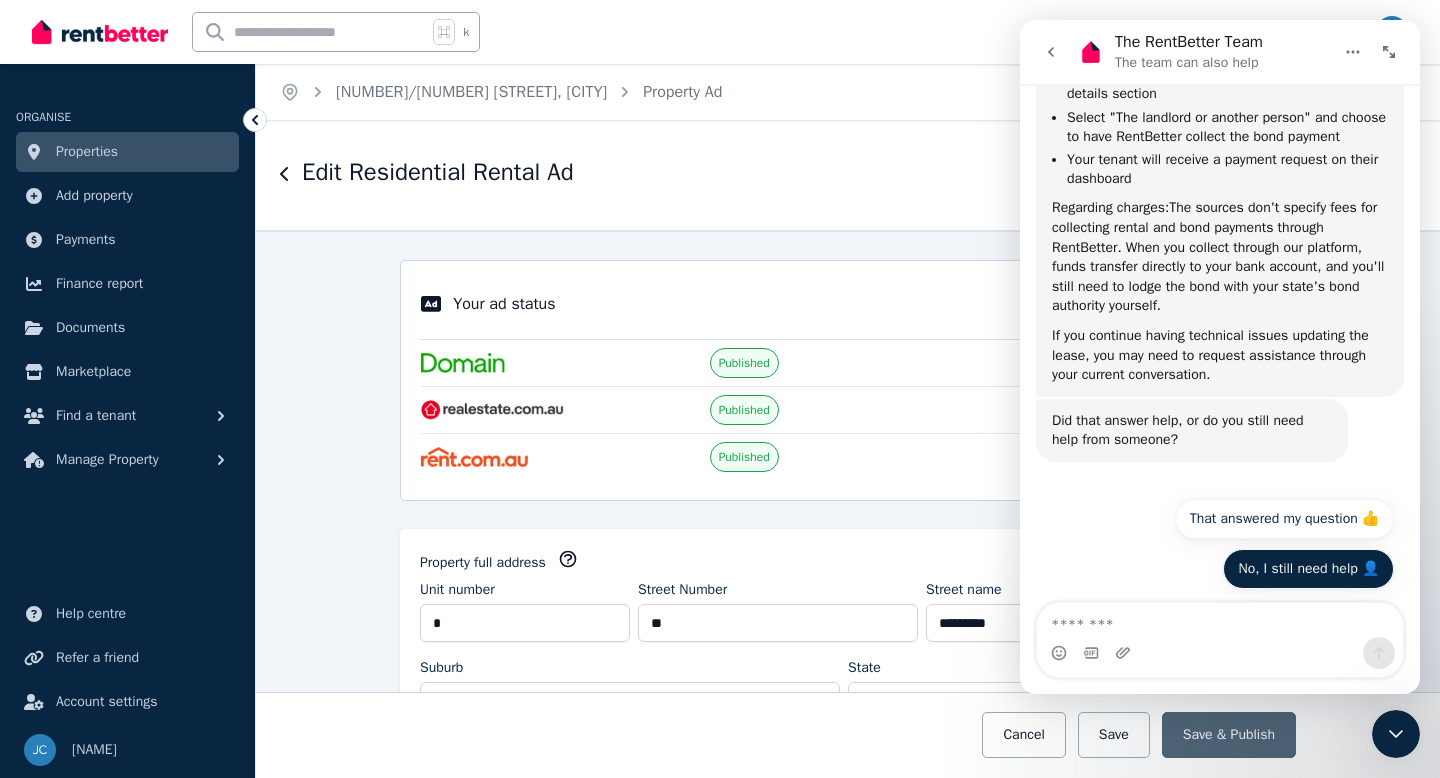 click on "No, I still need help 👤" at bounding box center (1308, 569) 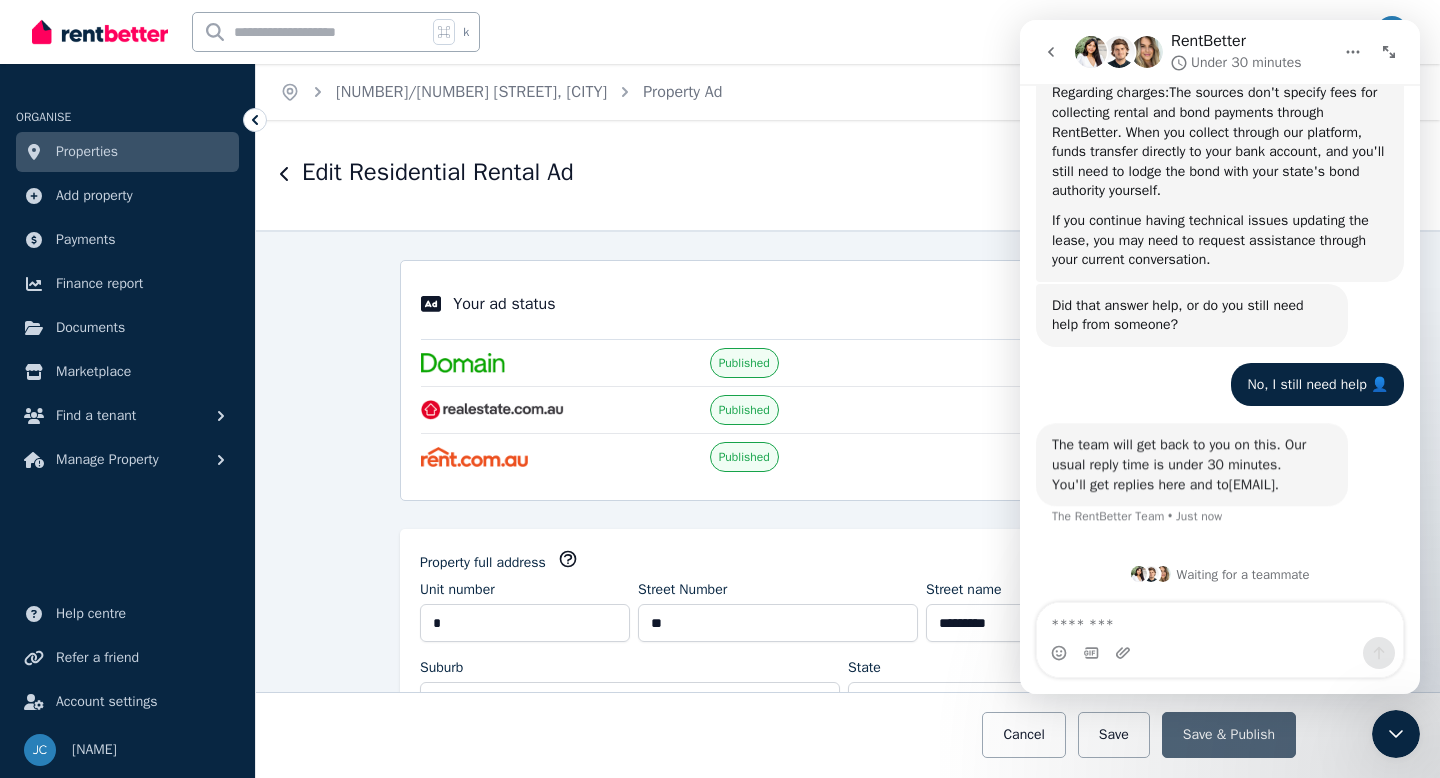 scroll, scrollTop: 1286, scrollLeft: 0, axis: vertical 